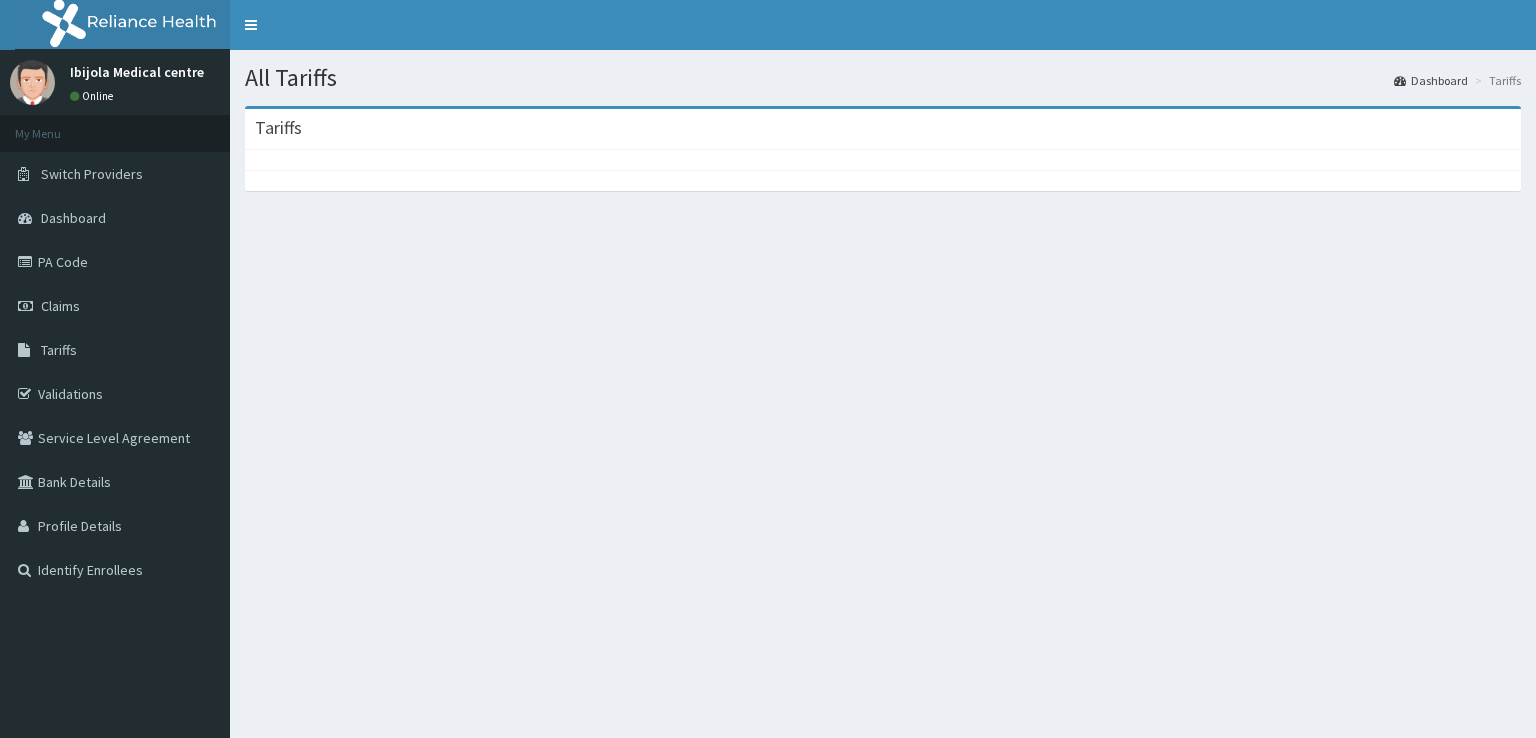 scroll, scrollTop: 0, scrollLeft: 0, axis: both 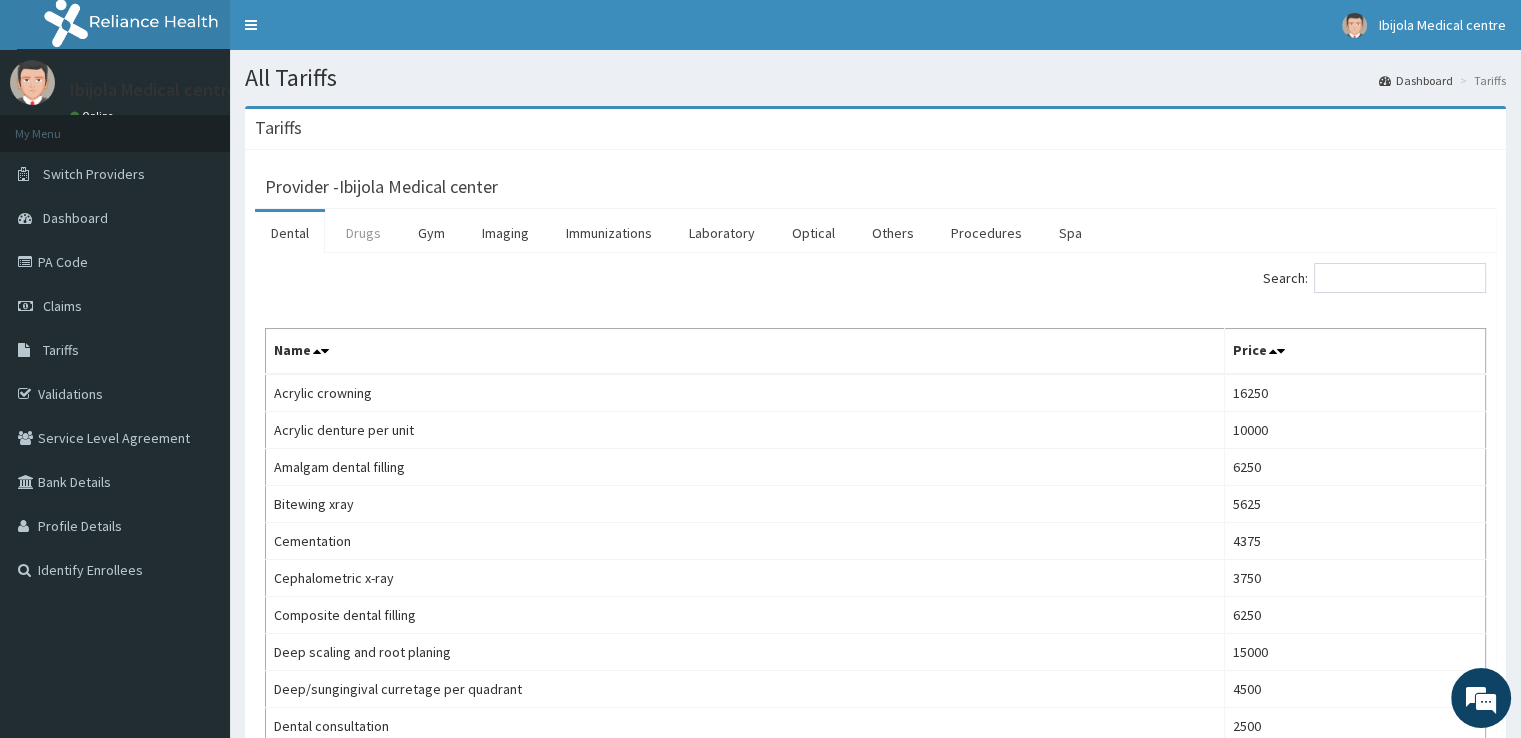 click on "Drugs" at bounding box center [363, 233] 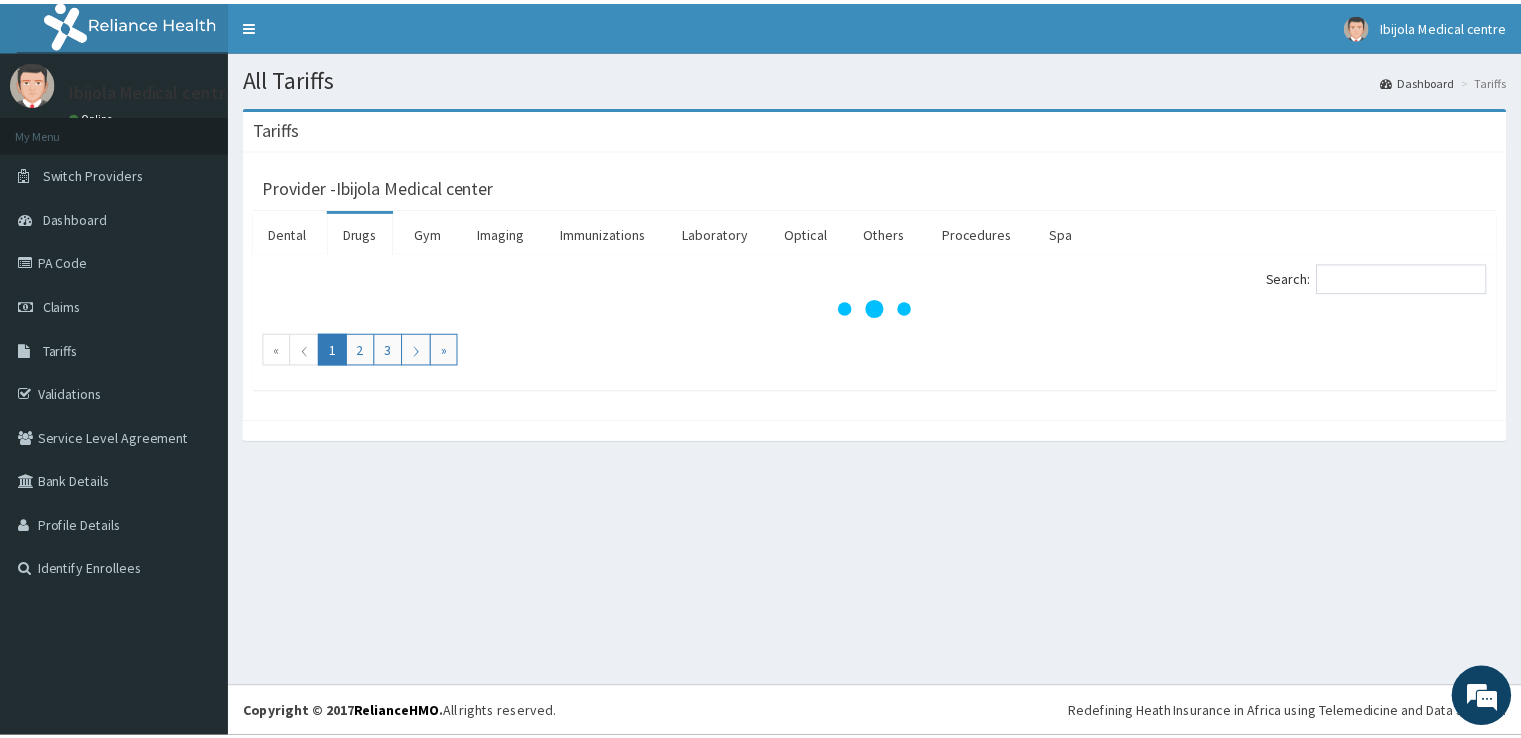 scroll, scrollTop: 0, scrollLeft: 0, axis: both 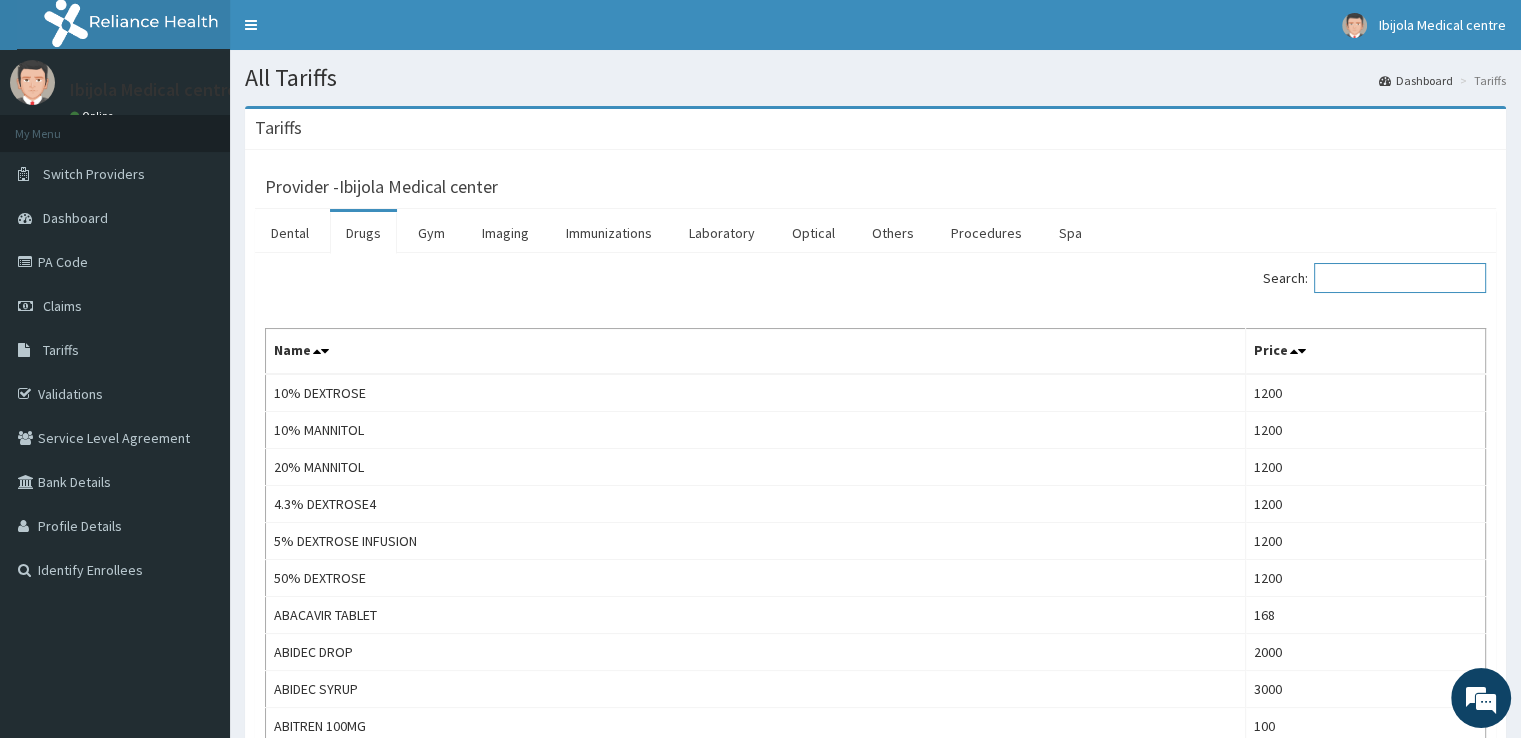 click on "Search:" at bounding box center (1400, 278) 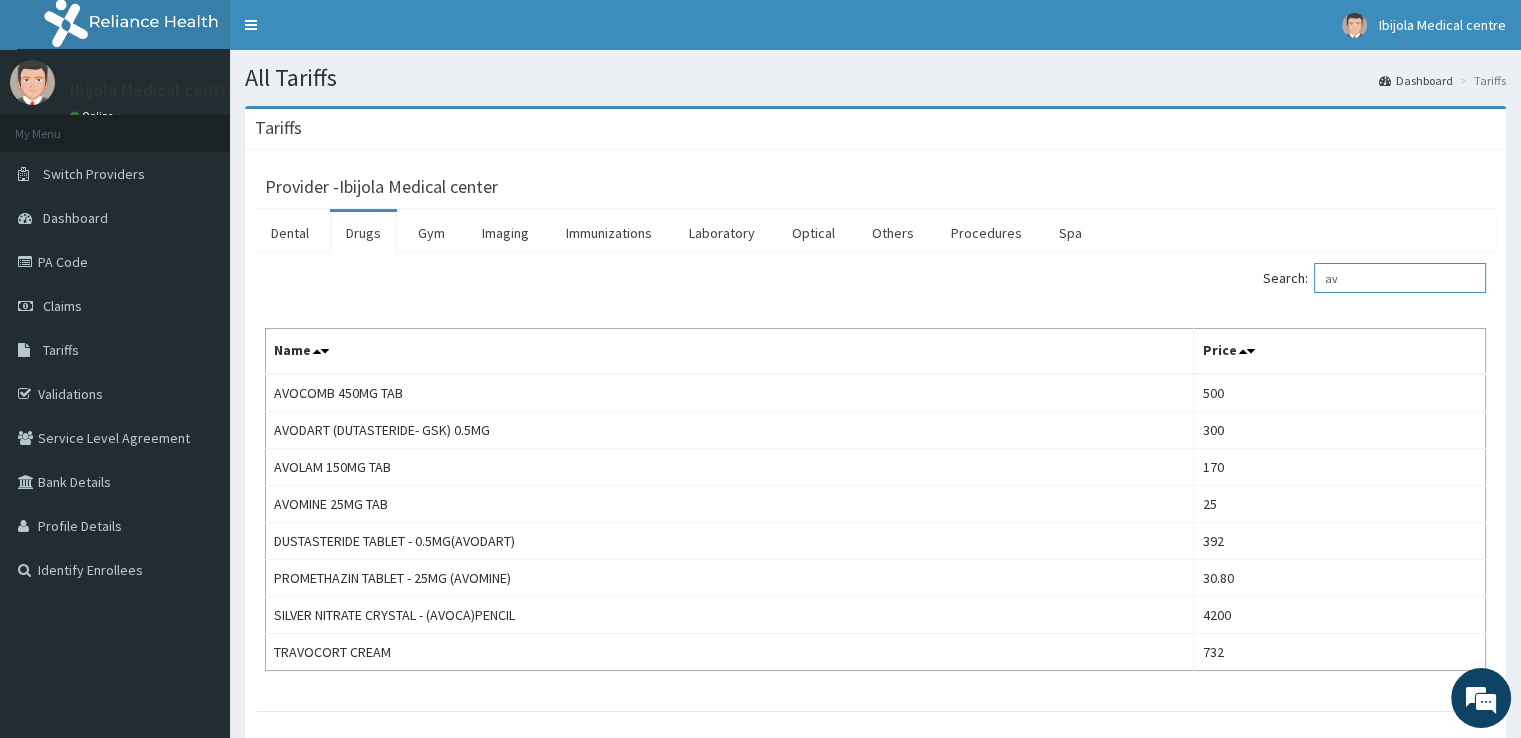 type on "a" 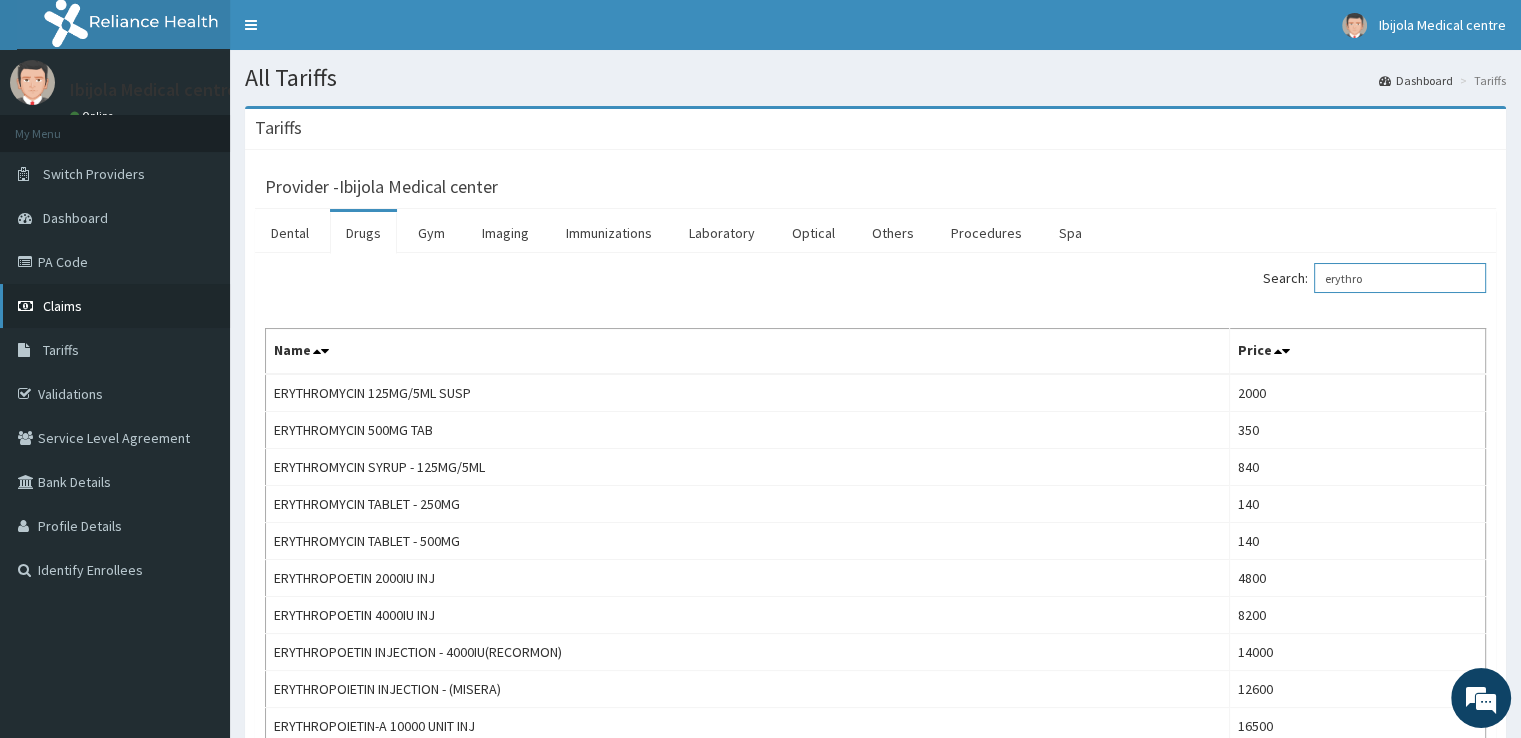 type on "erythro" 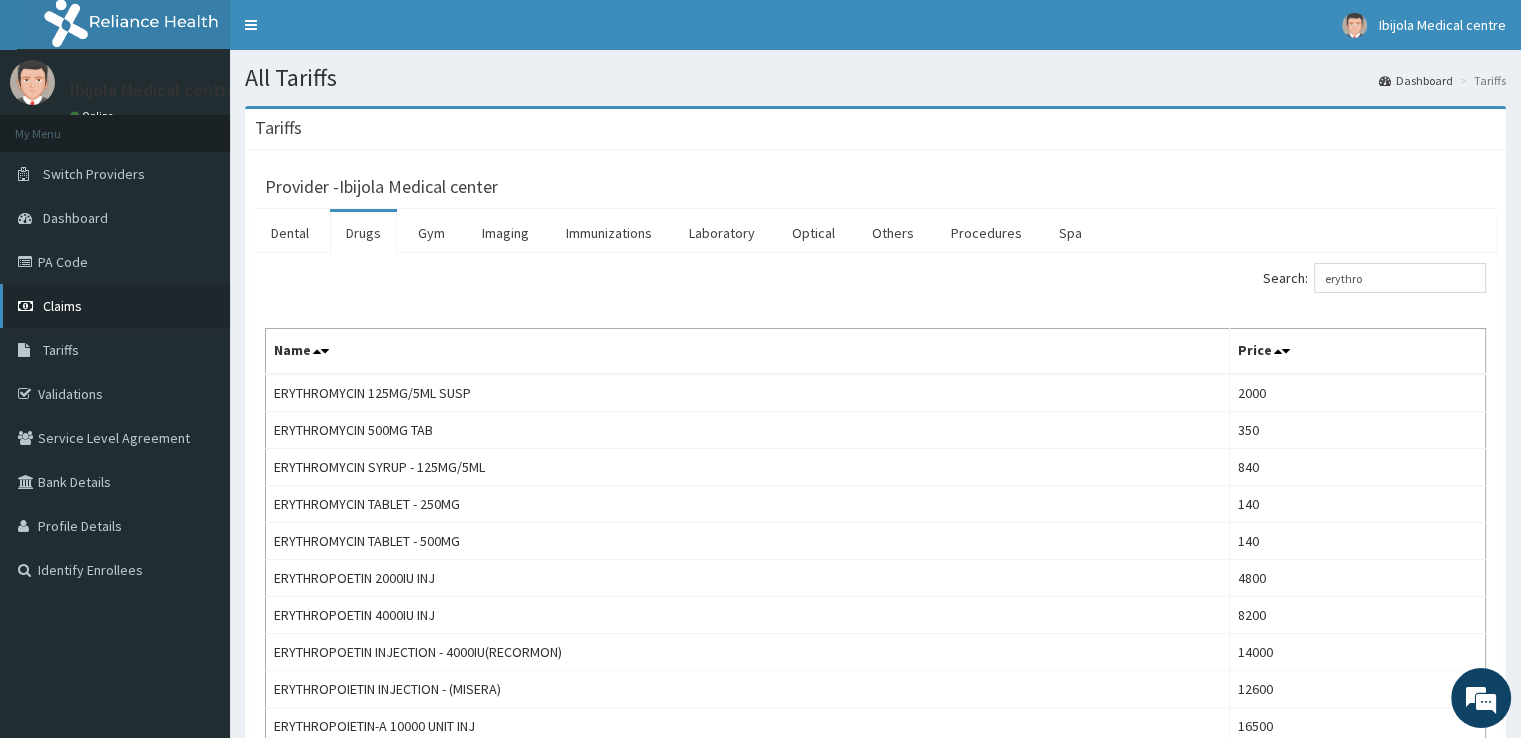 click on "Claims" at bounding box center [115, 306] 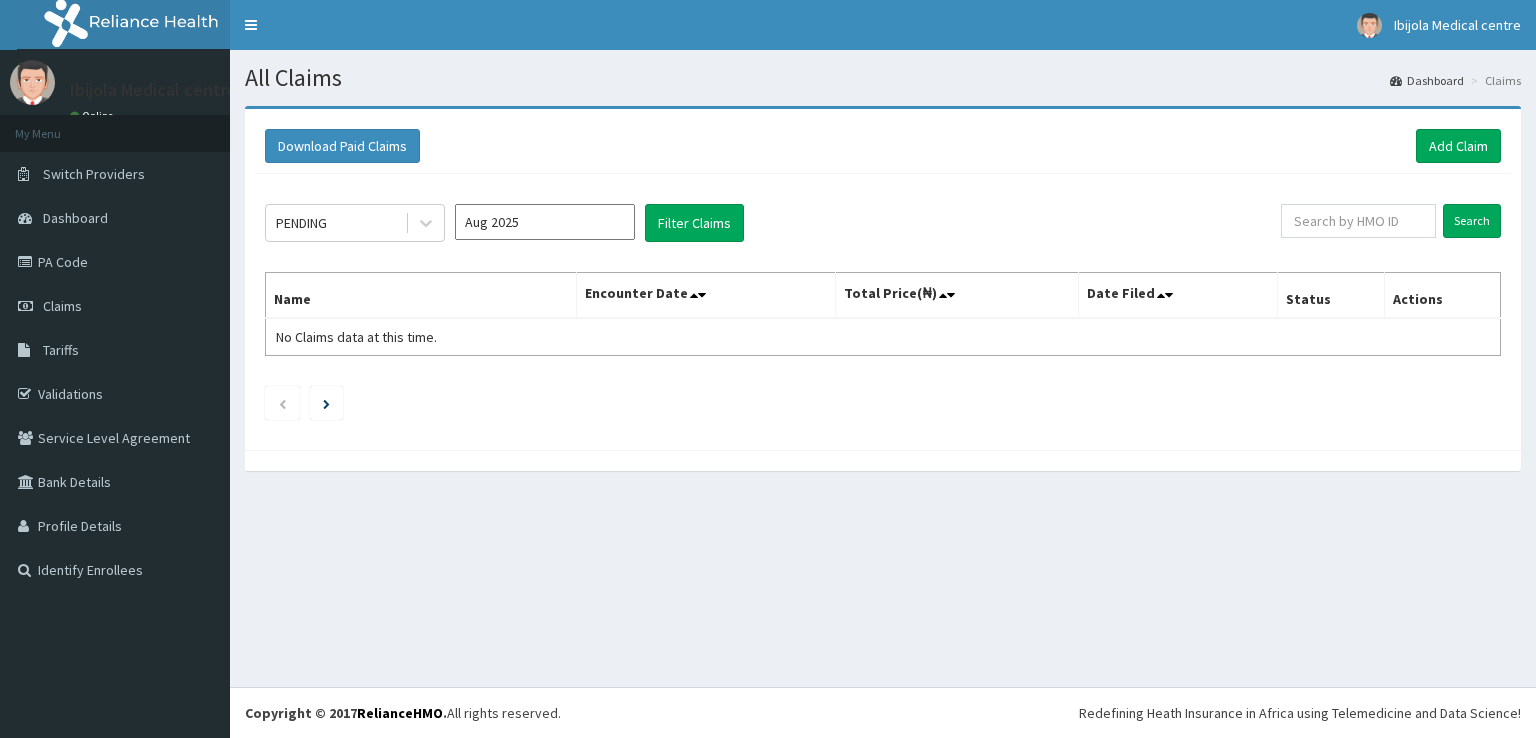 scroll, scrollTop: 0, scrollLeft: 0, axis: both 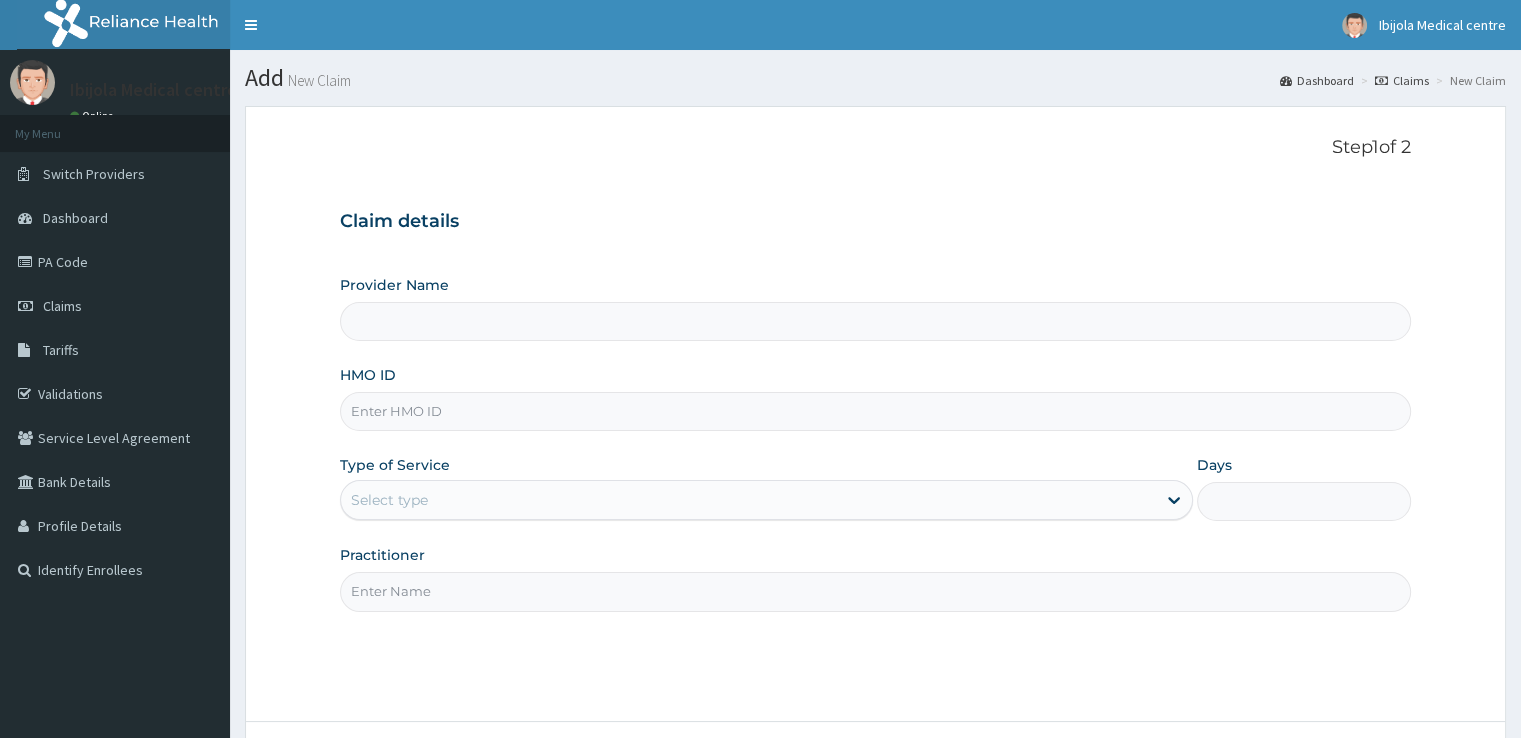 click on "HMO ID" at bounding box center (875, 411) 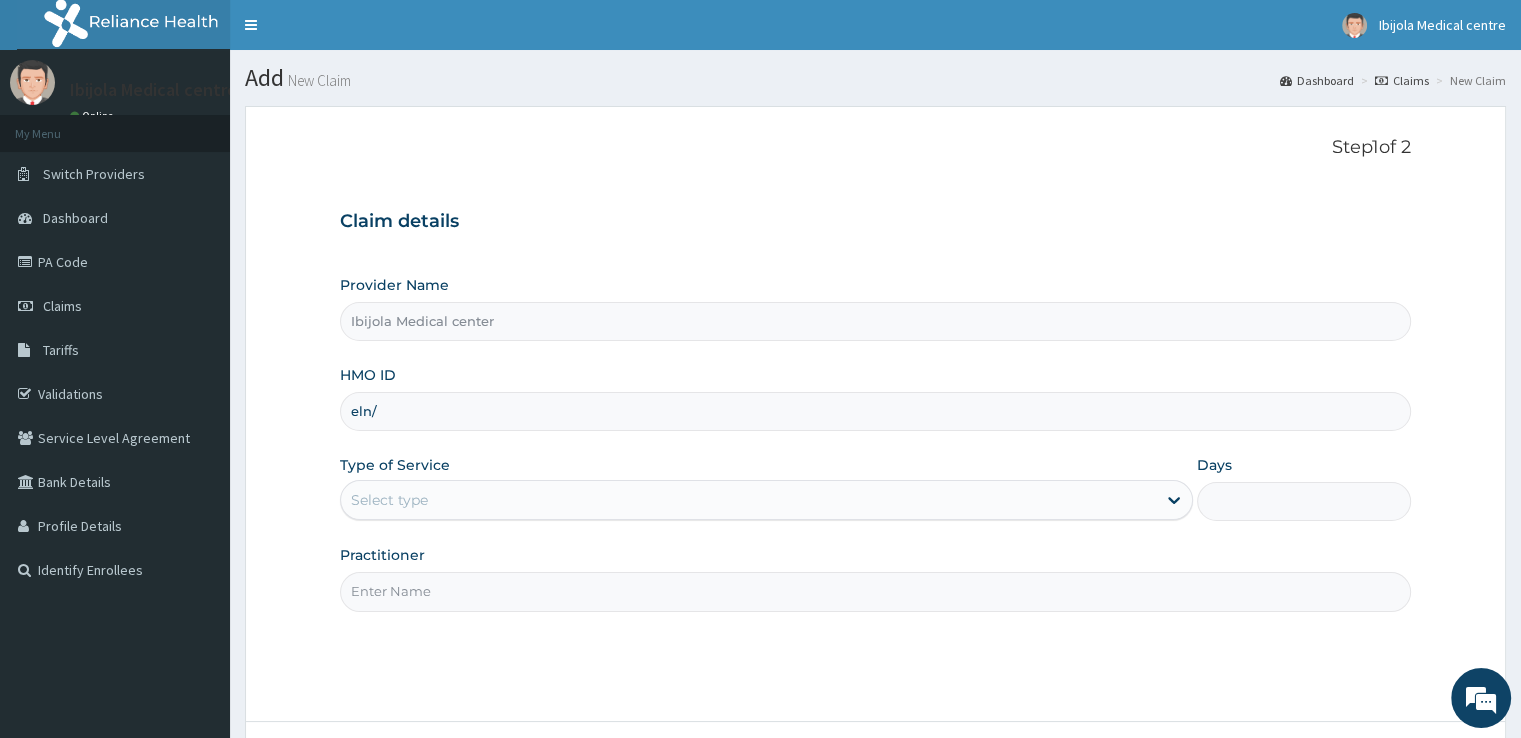 scroll, scrollTop: 0, scrollLeft: 0, axis: both 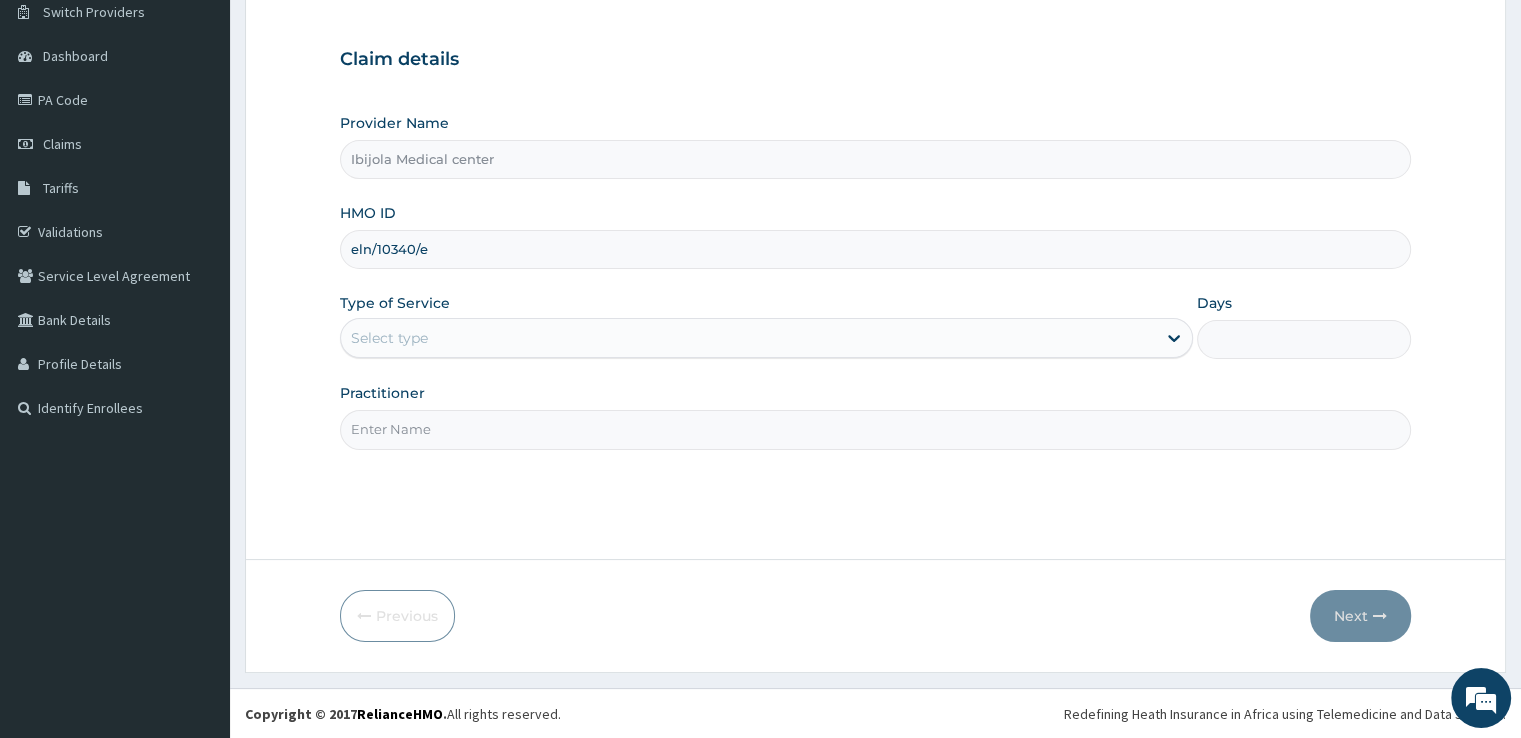 type on "eln/10340/e" 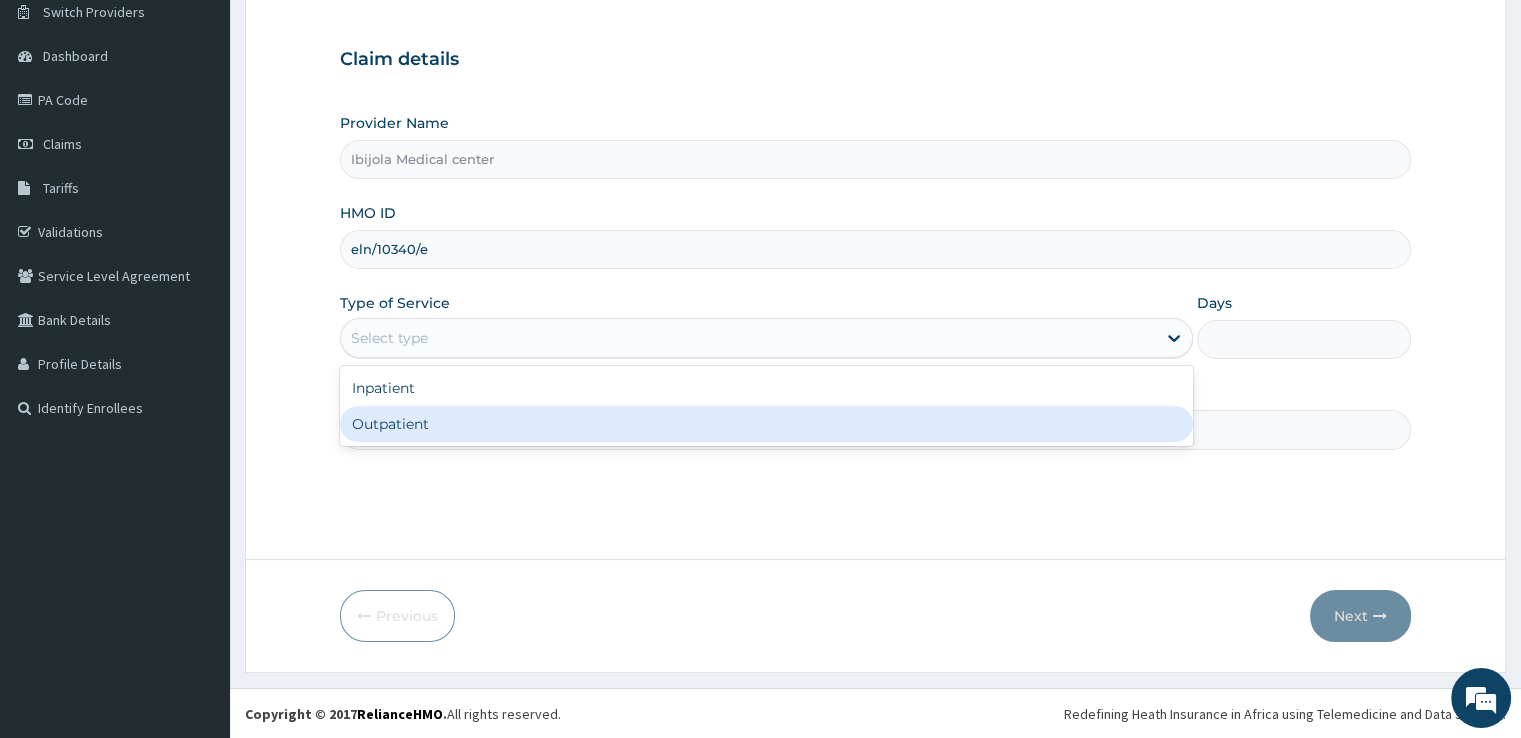 click on "Outpatient" at bounding box center [766, 424] 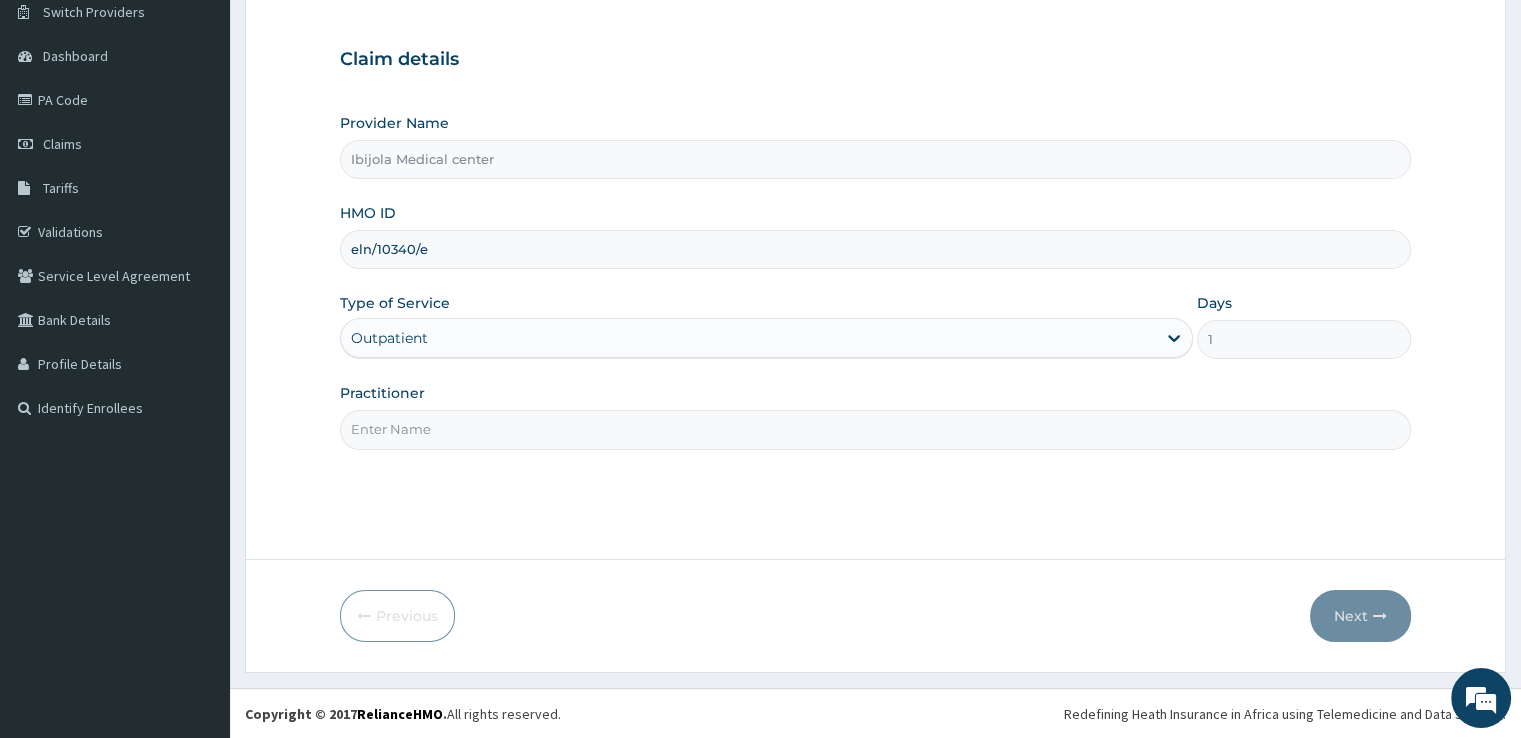 click on "Practitioner" at bounding box center [875, 429] 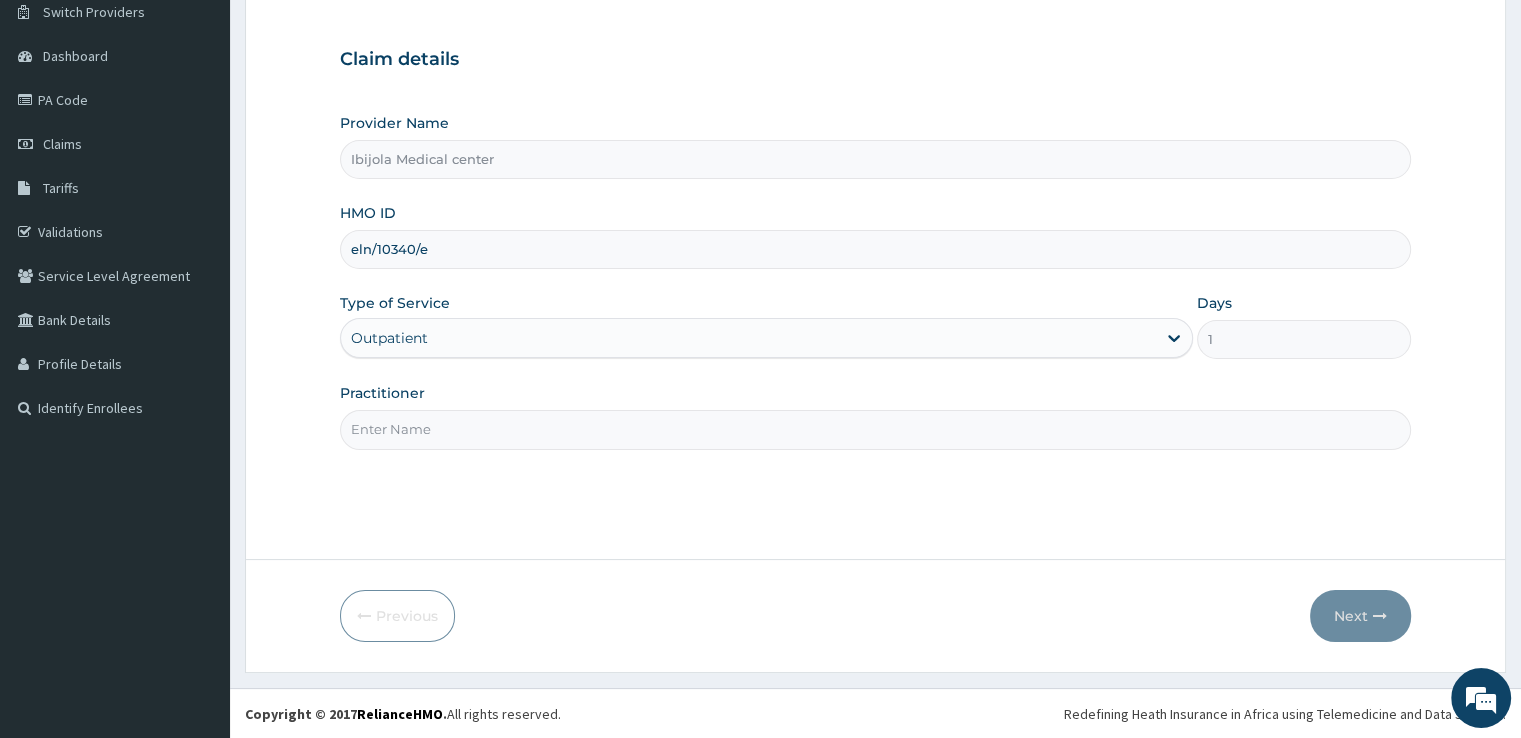 type on "Dr [NAME]" 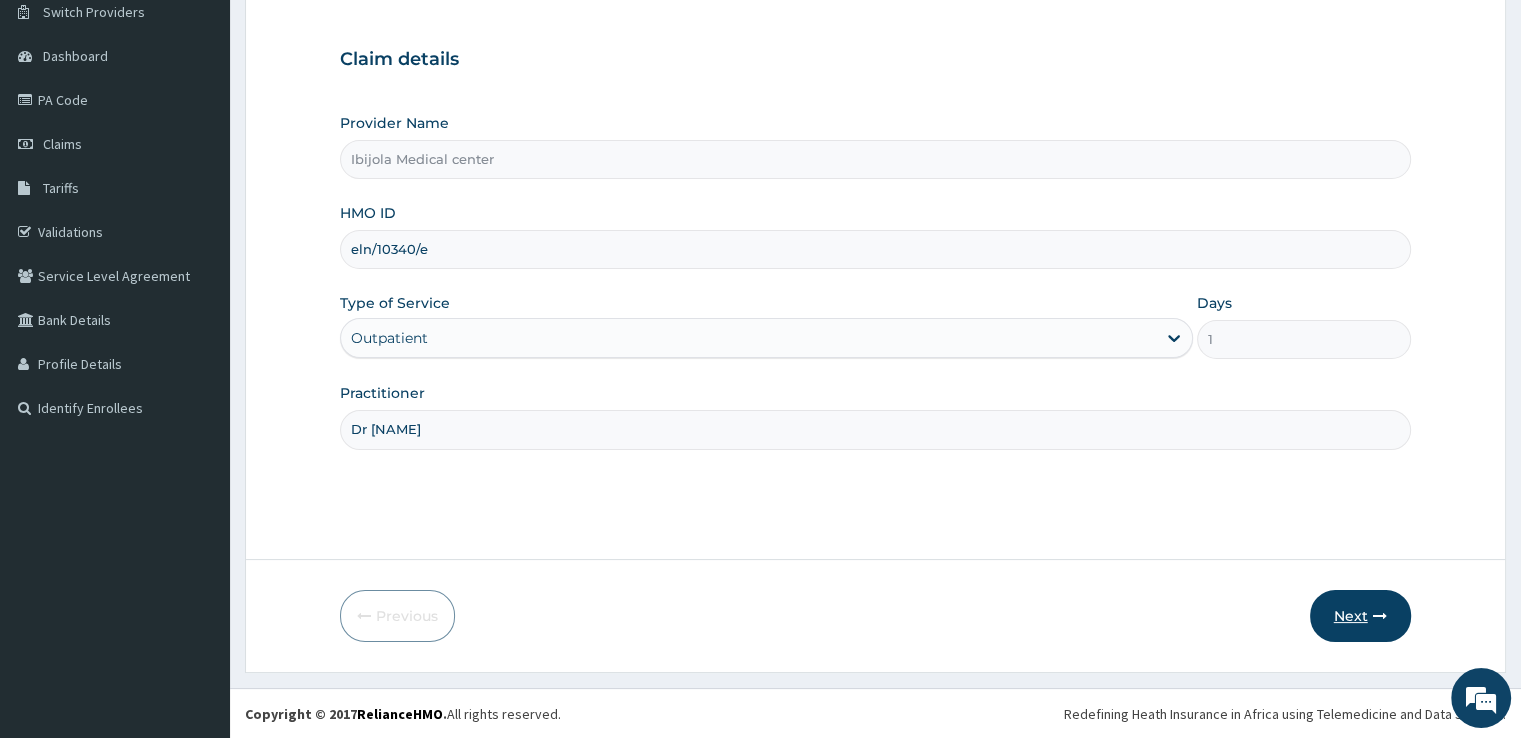 click on "Next" at bounding box center (1360, 616) 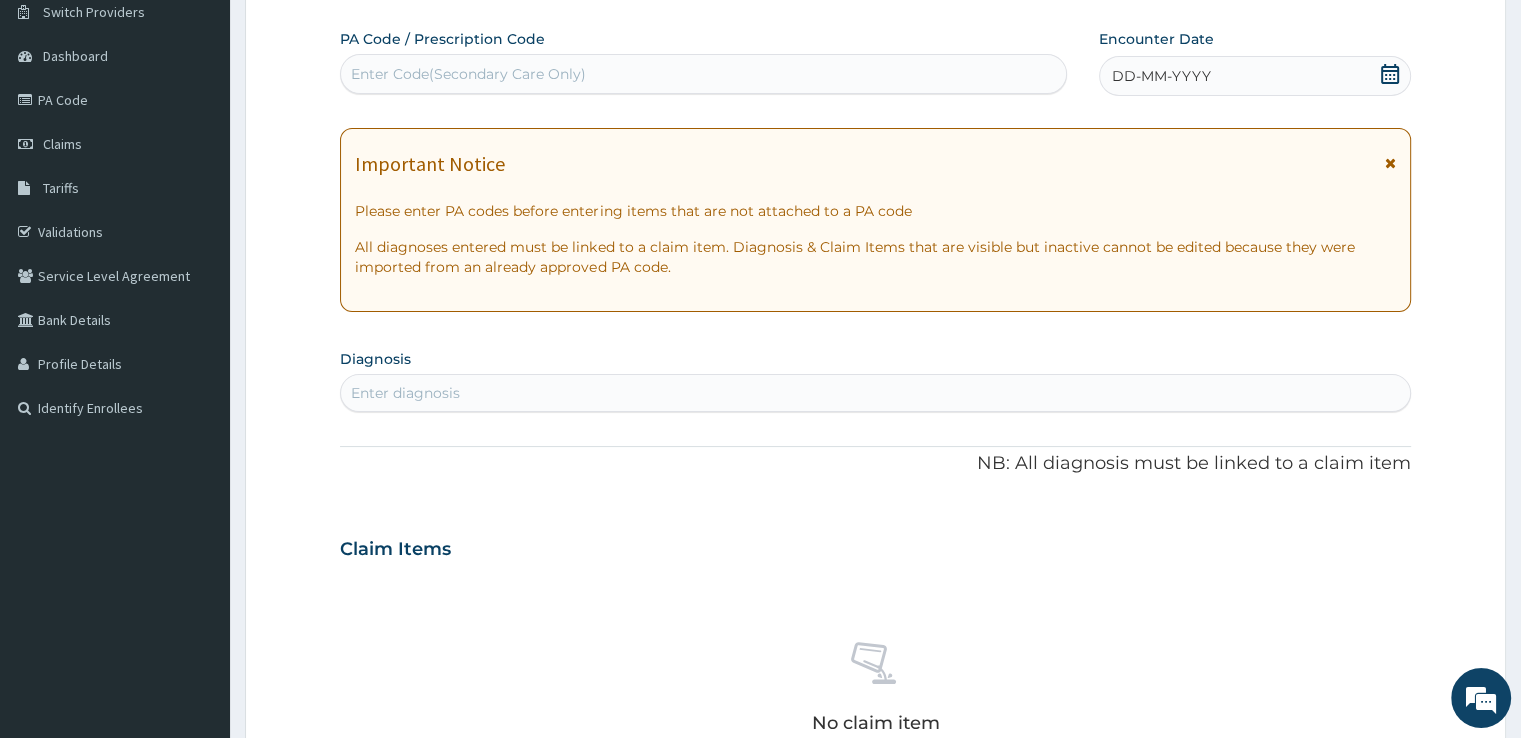 click 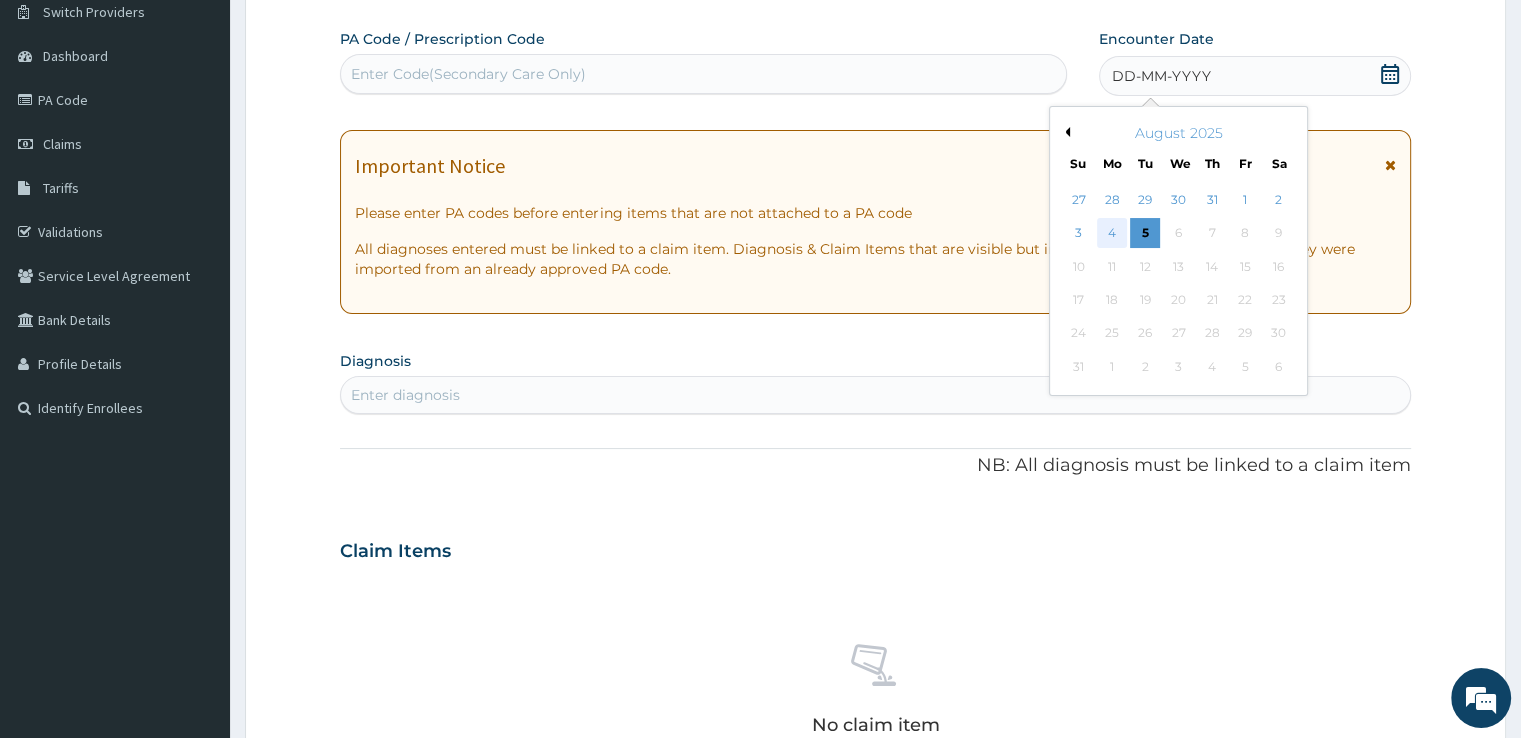 click on "4" at bounding box center (1112, 234) 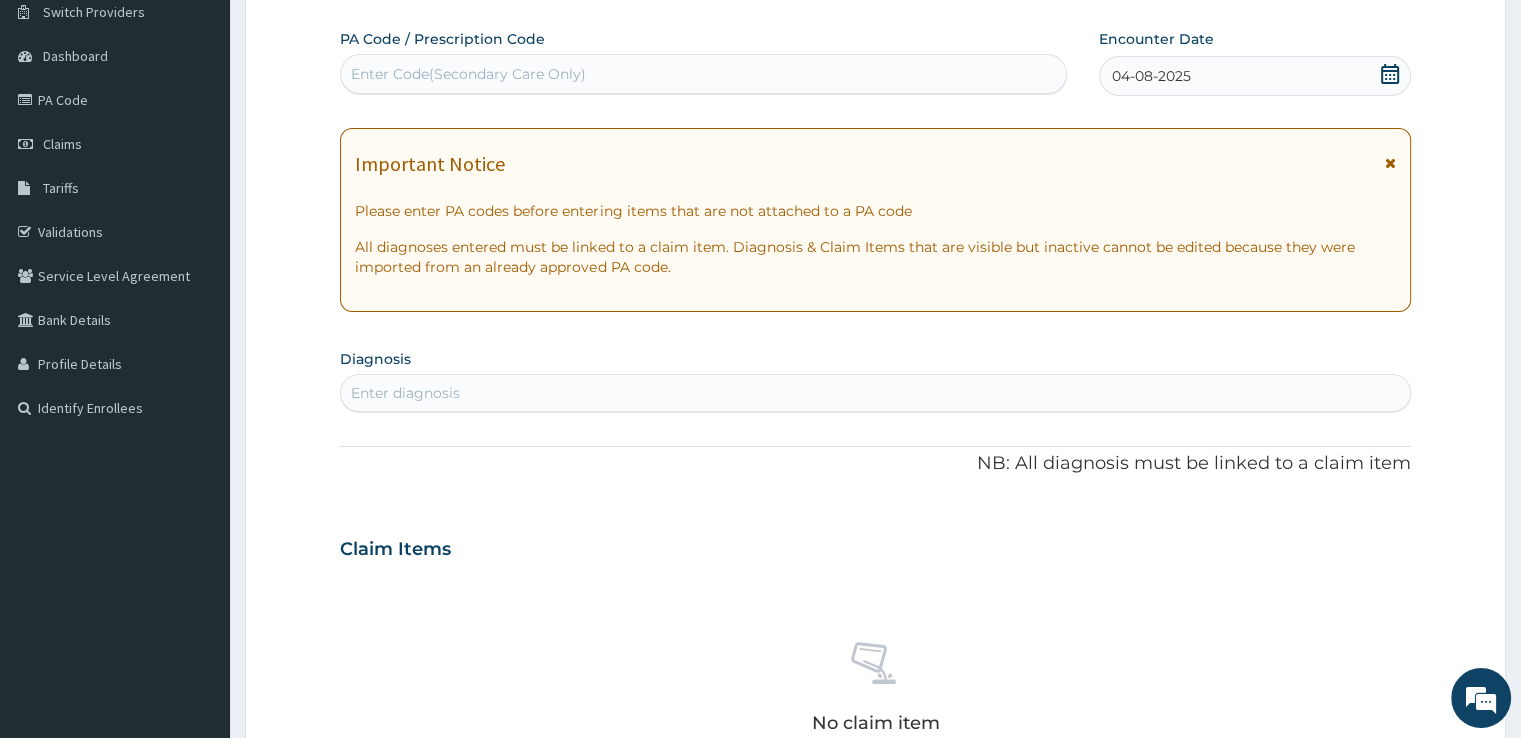 click on "Enter diagnosis" at bounding box center [875, 393] 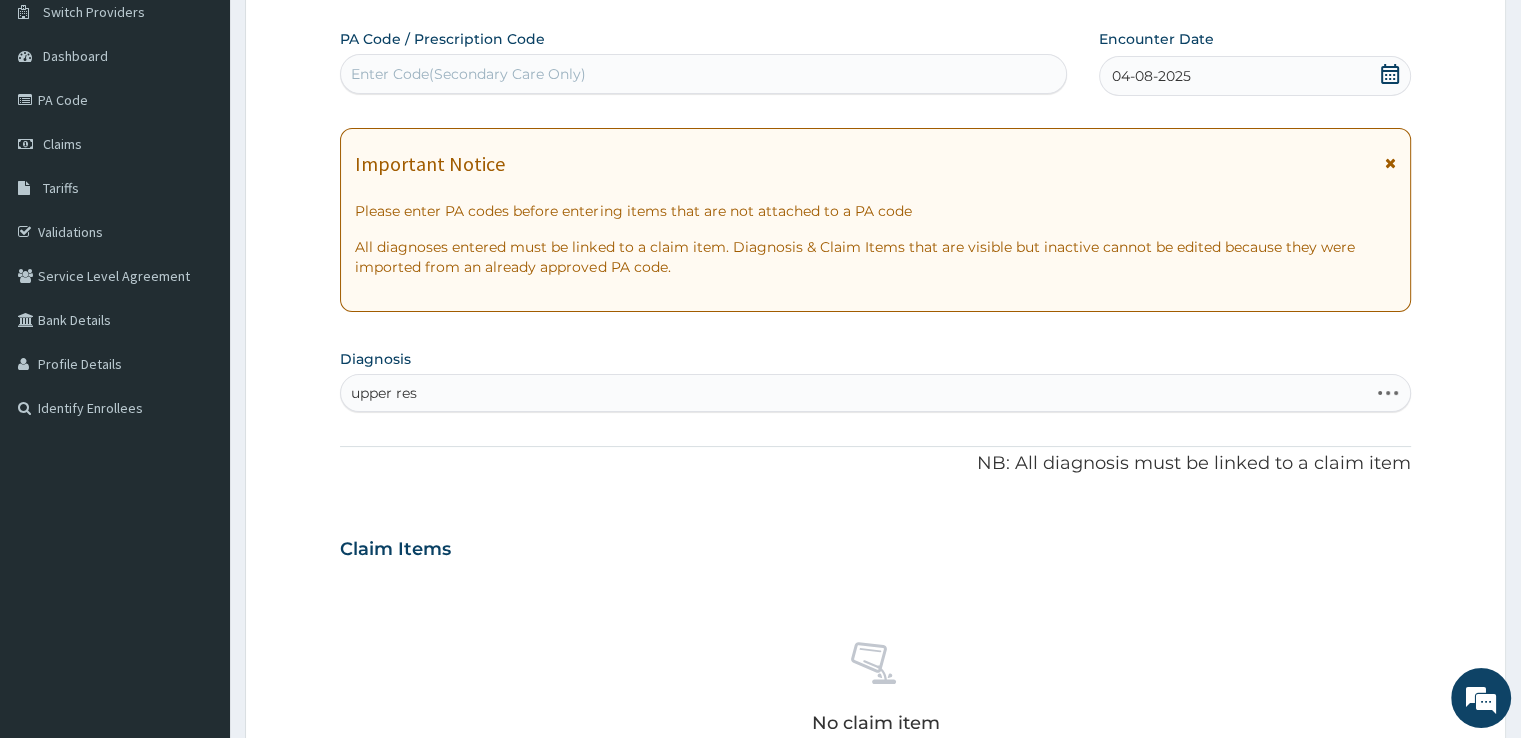 type on "upper resp" 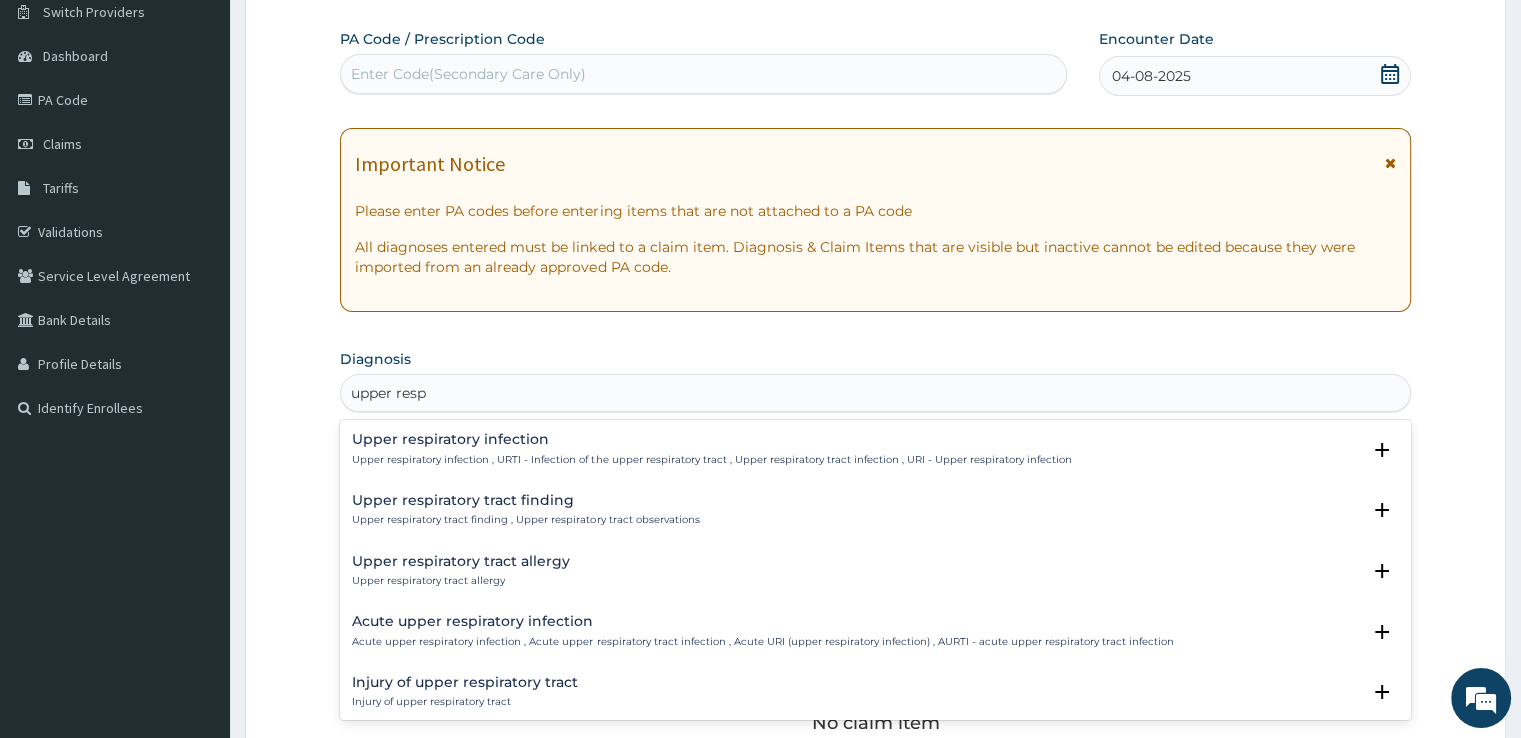 click on "Upper respiratory infection , URTI - Infection of the upper respiratory tract , Upper respiratory tract infection , URI - Upper respiratory infection" at bounding box center (711, 460) 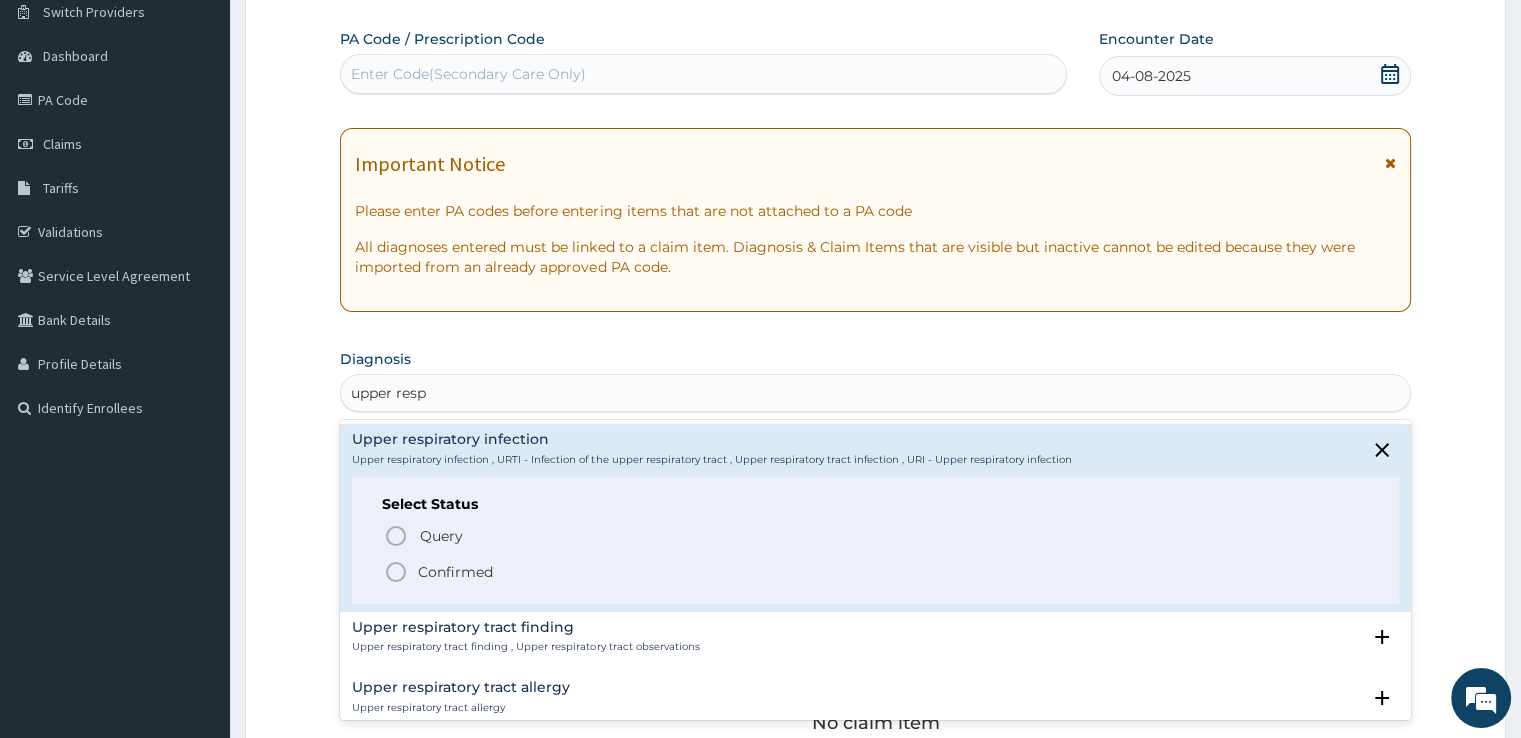 click 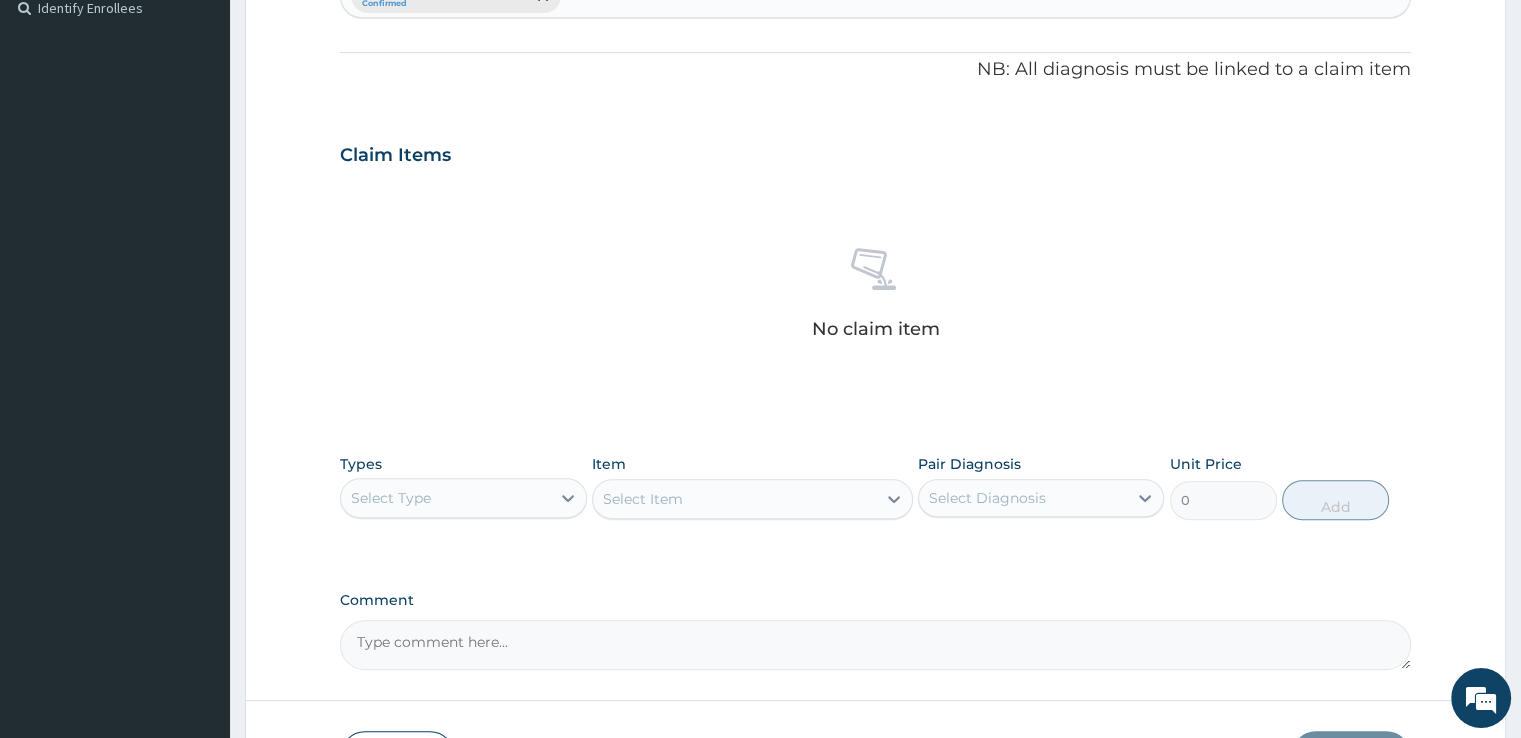 scroll, scrollTop: 702, scrollLeft: 0, axis: vertical 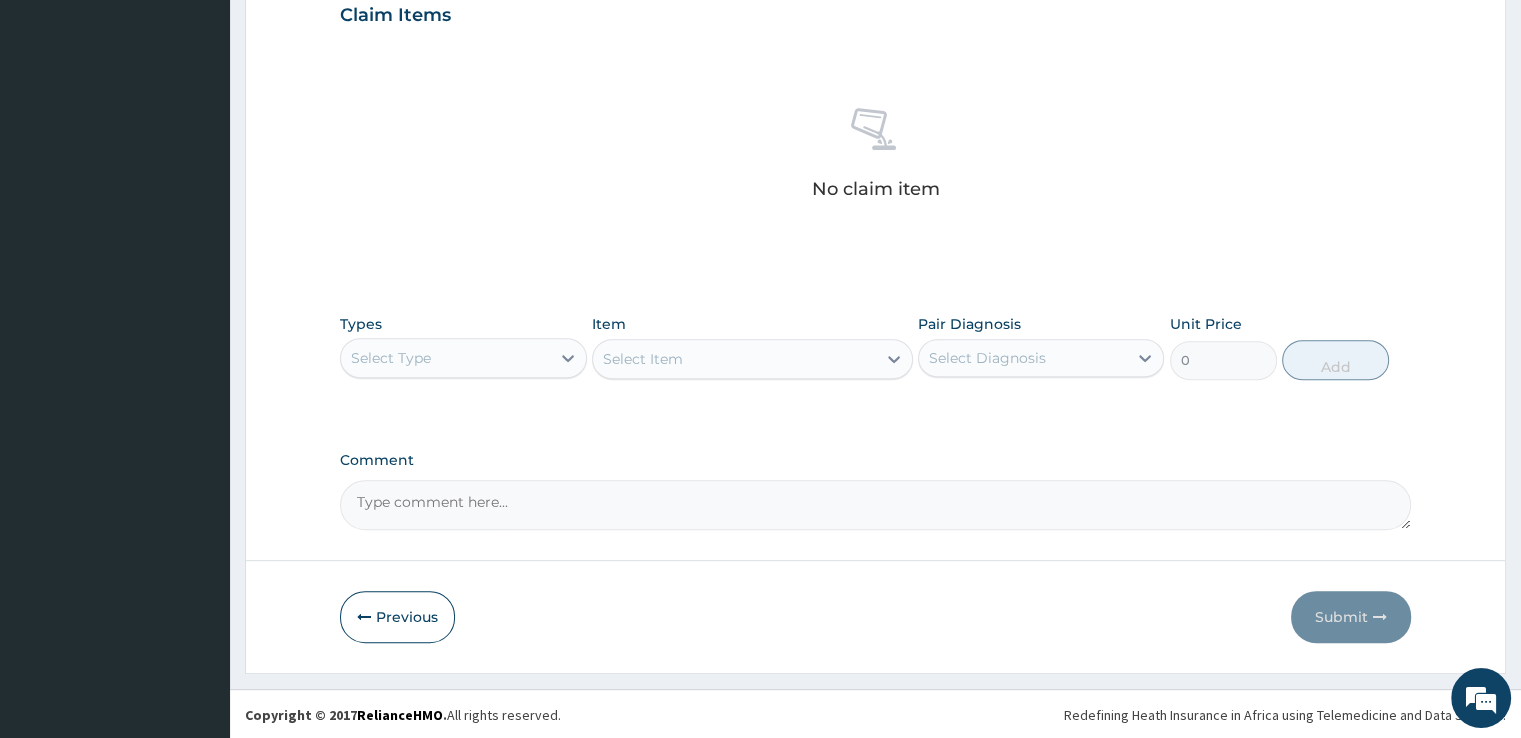 click on "Select Type" at bounding box center [445, 358] 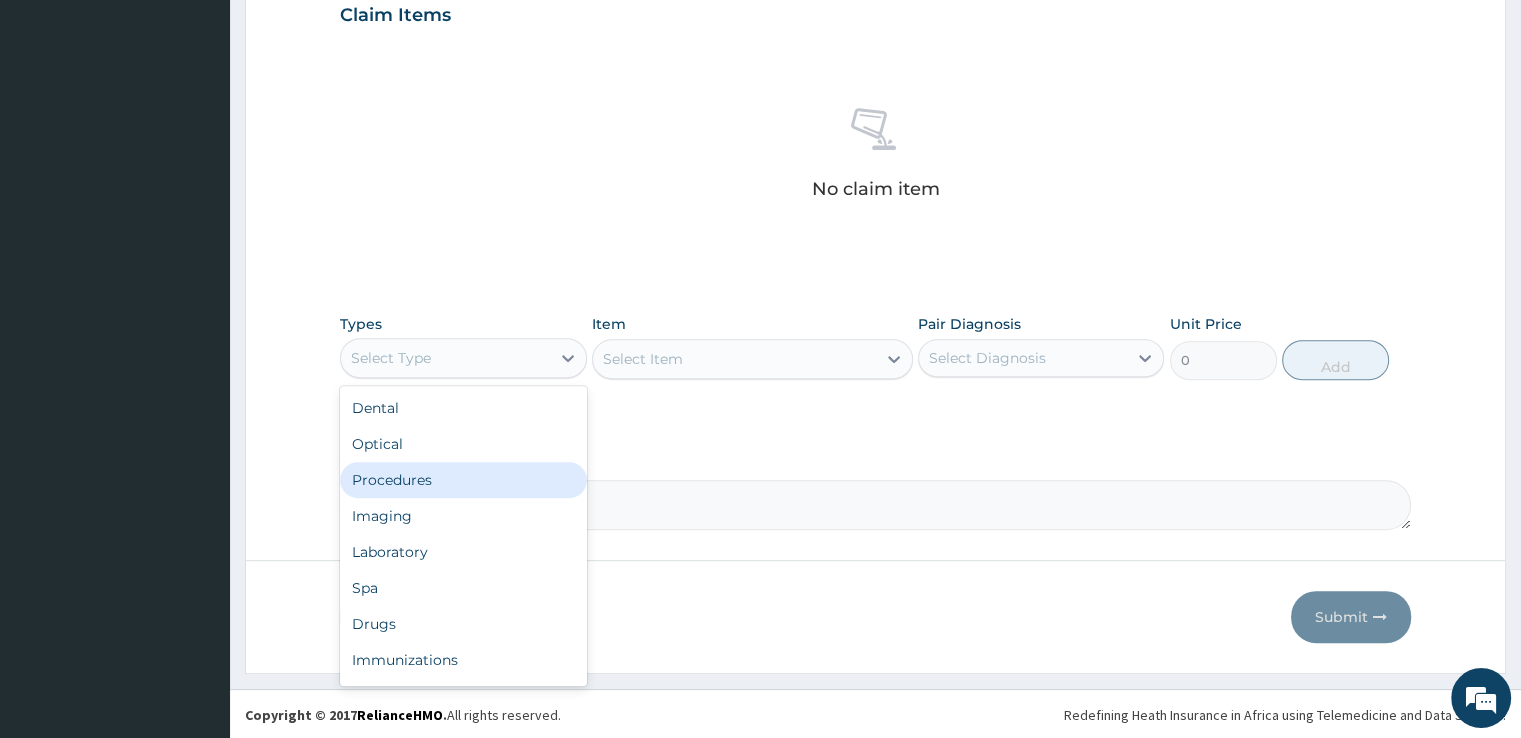 click on "Procedures" at bounding box center (463, 480) 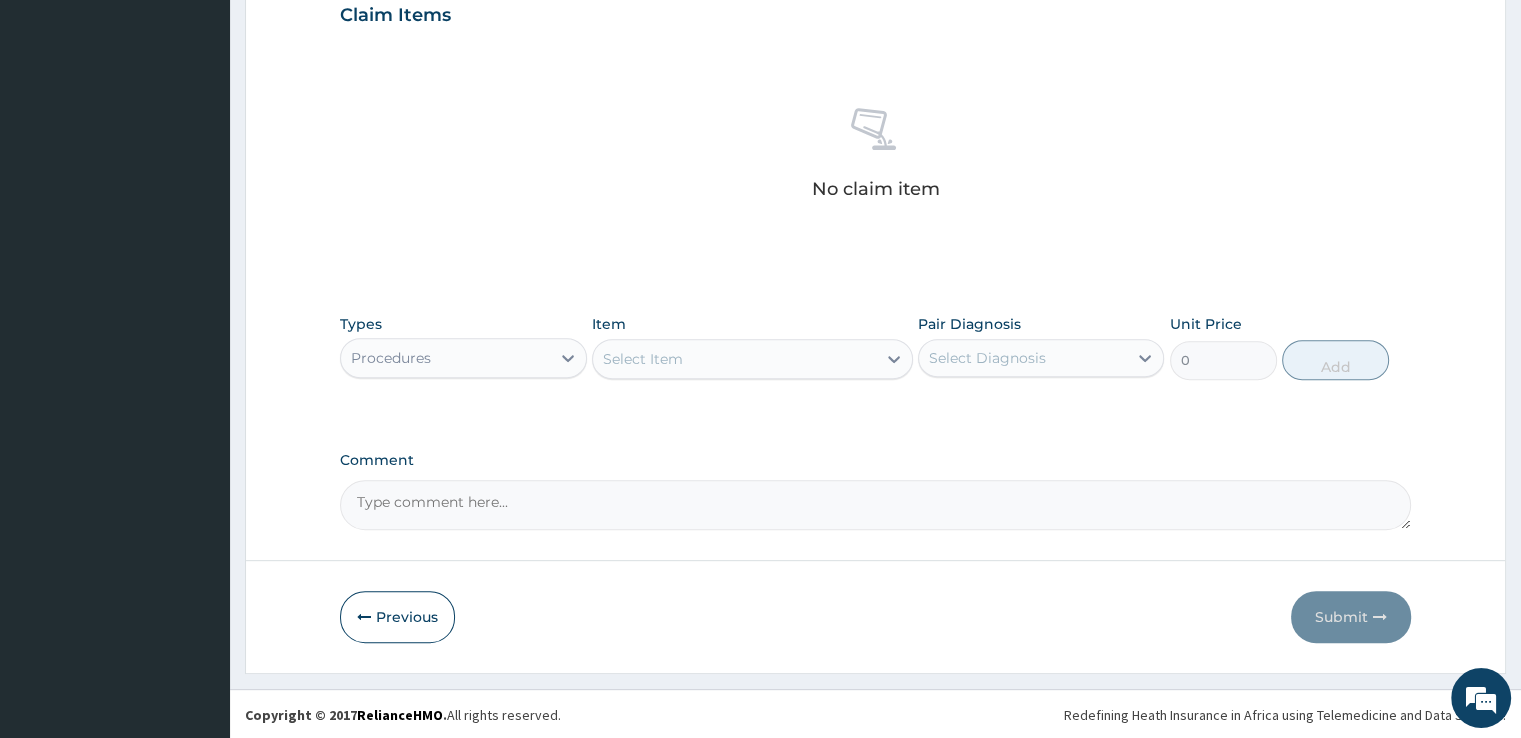 click on "Select Item" at bounding box center [643, 359] 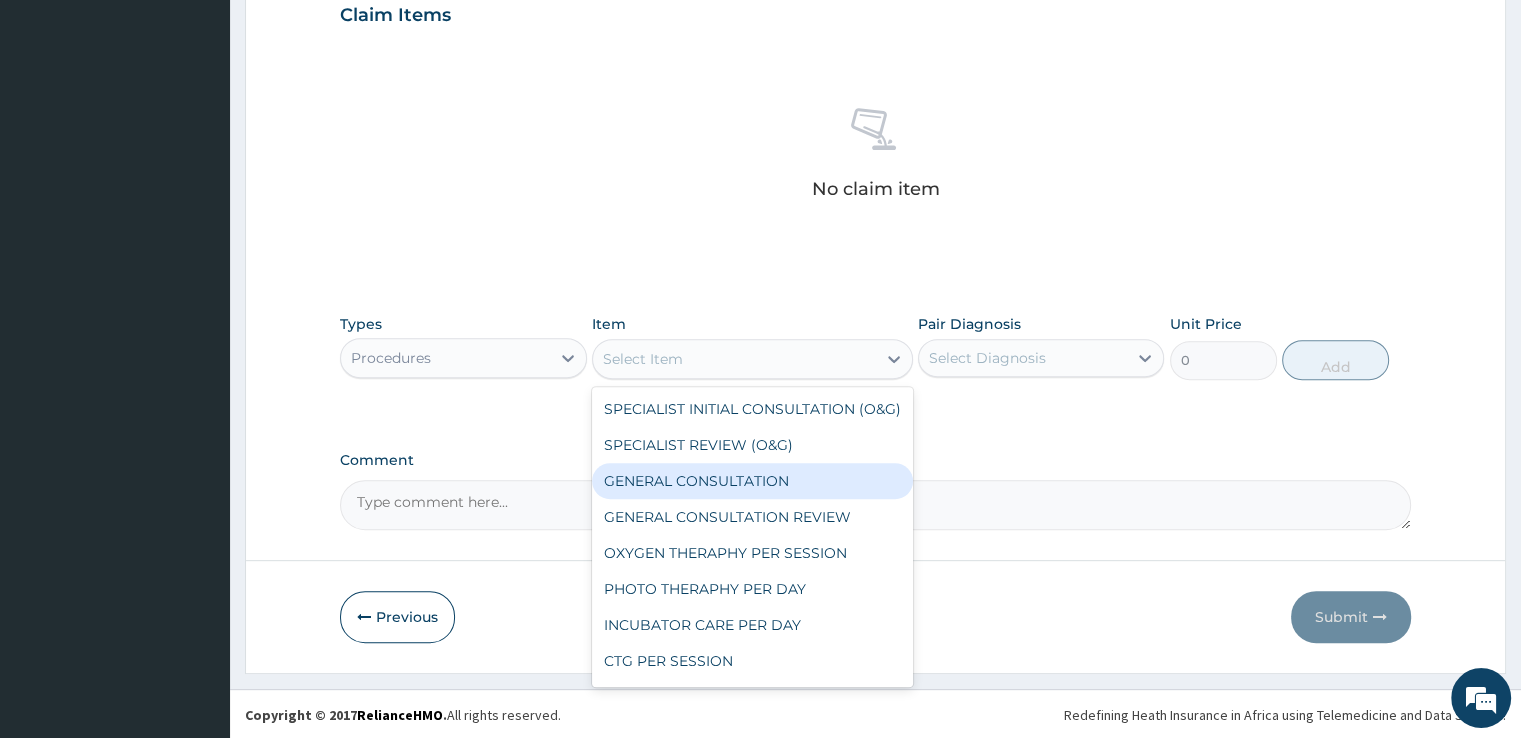 click on "GENERAL CONSULTATION" at bounding box center (752, 481) 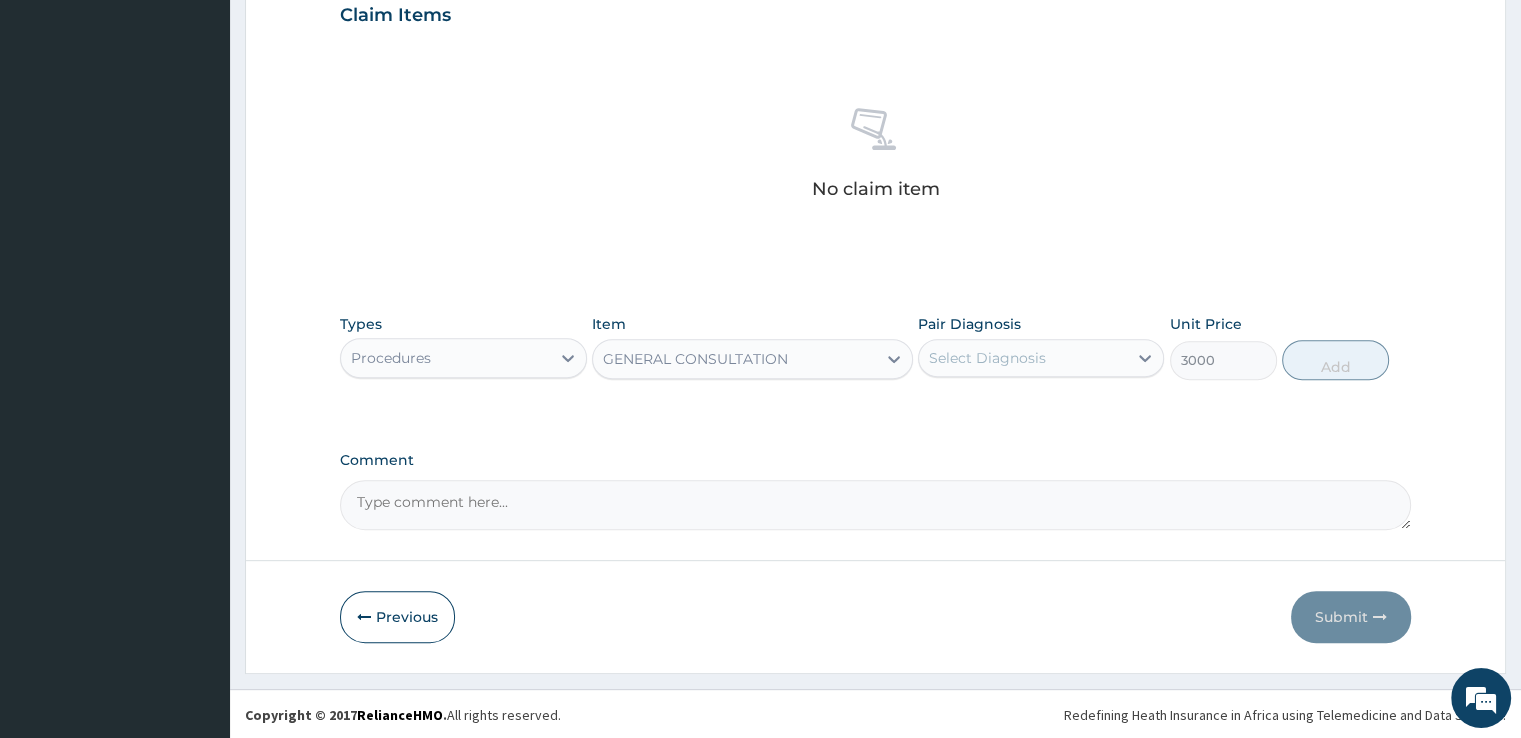 click on "Select Diagnosis" at bounding box center [1023, 358] 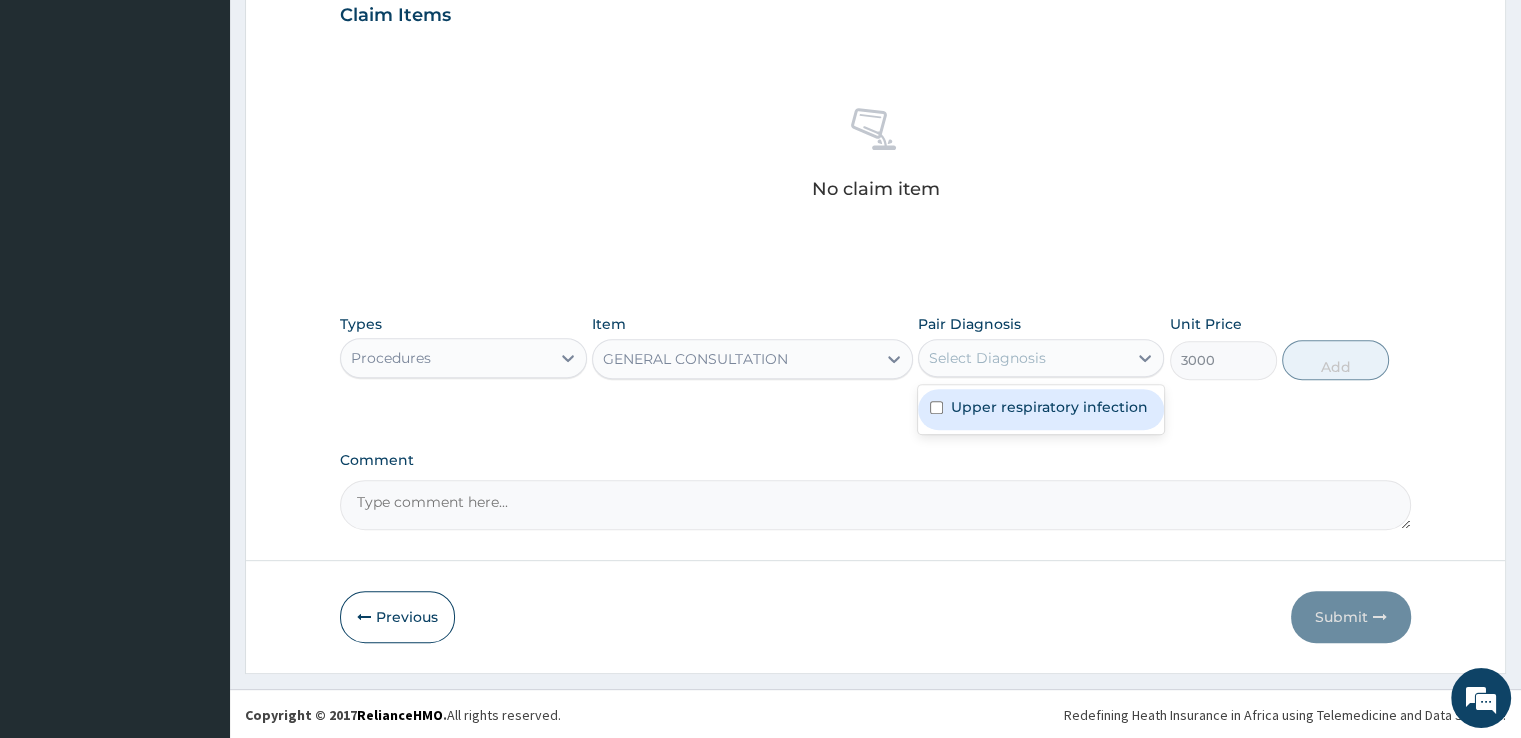 click on "Upper respiratory infection" at bounding box center (1049, 407) 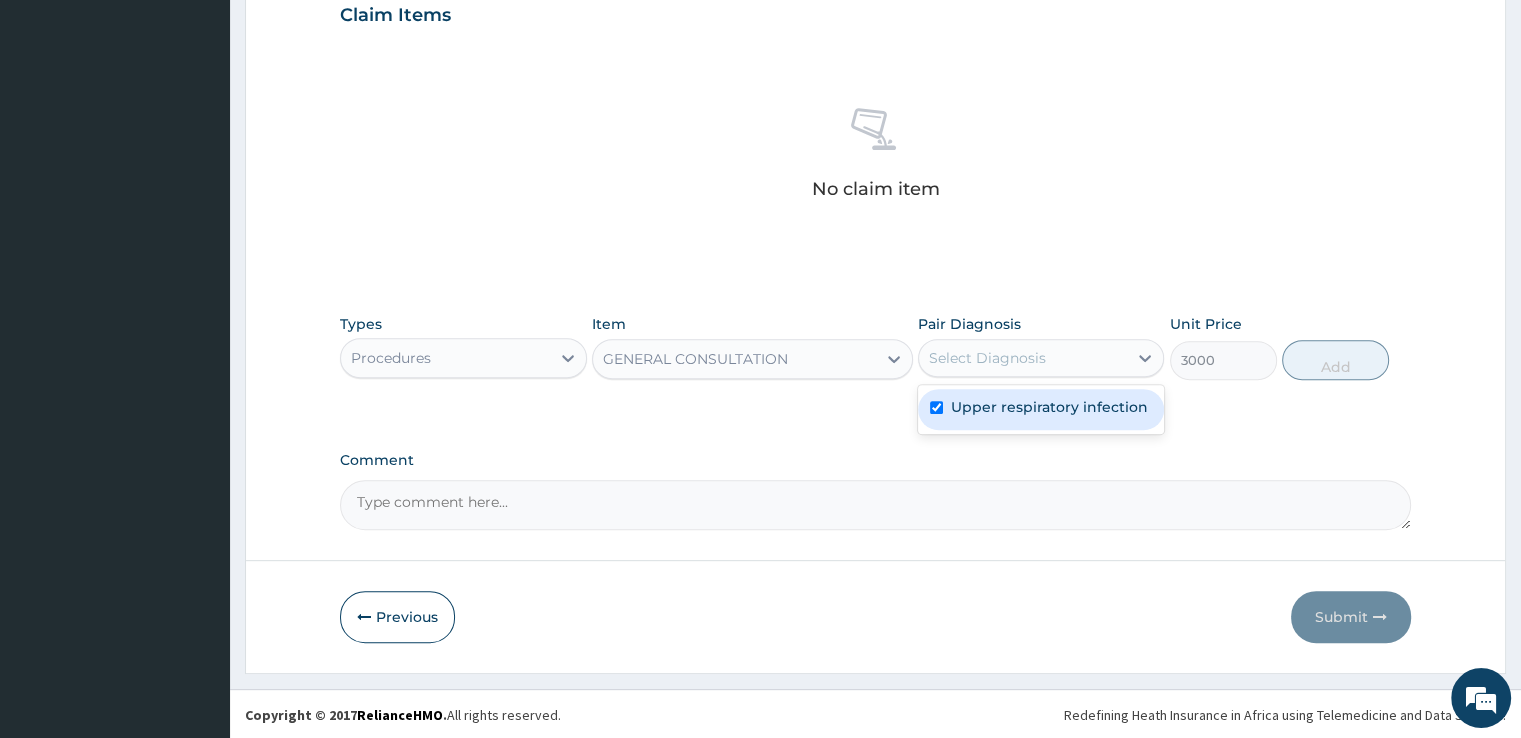 checkbox on "true" 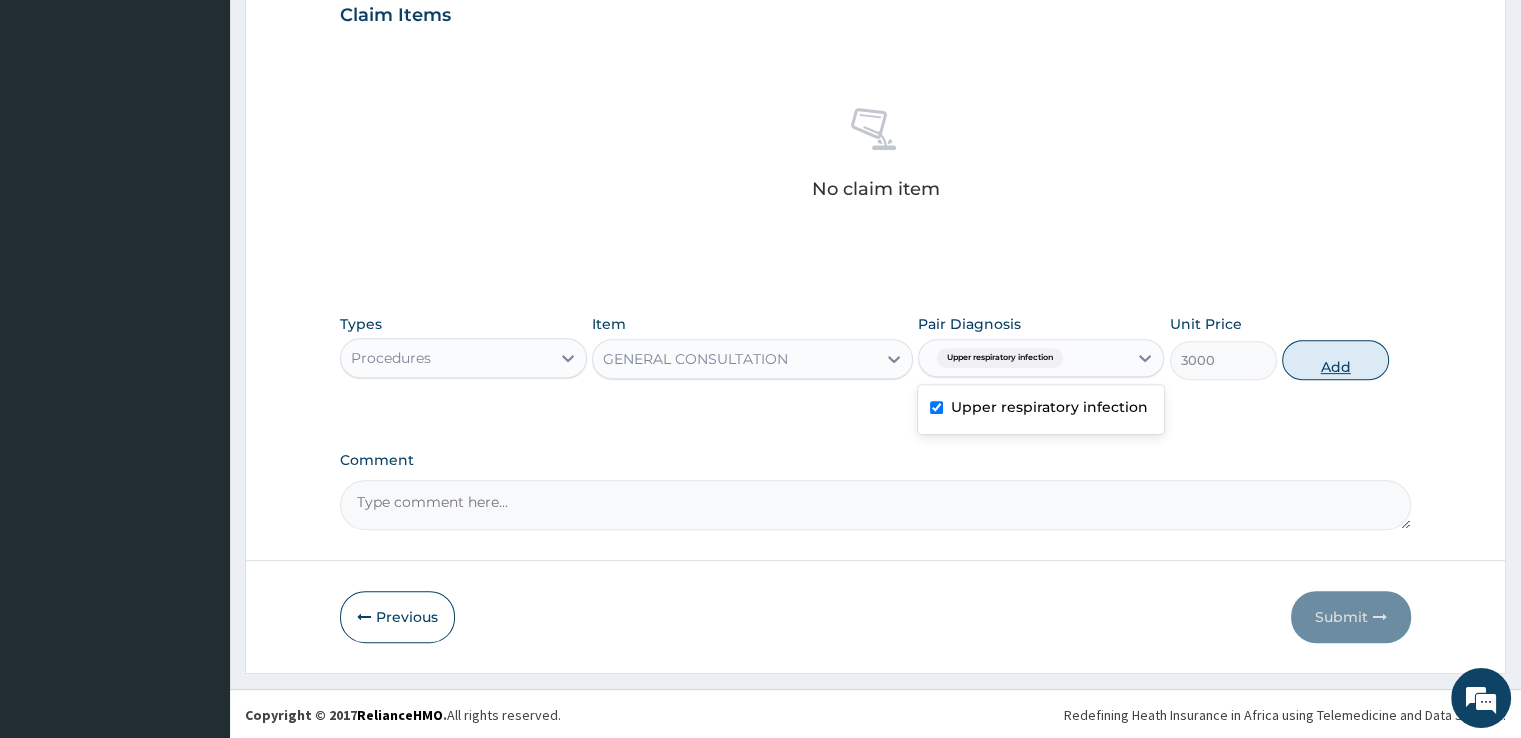 click on "Add" at bounding box center (1335, 360) 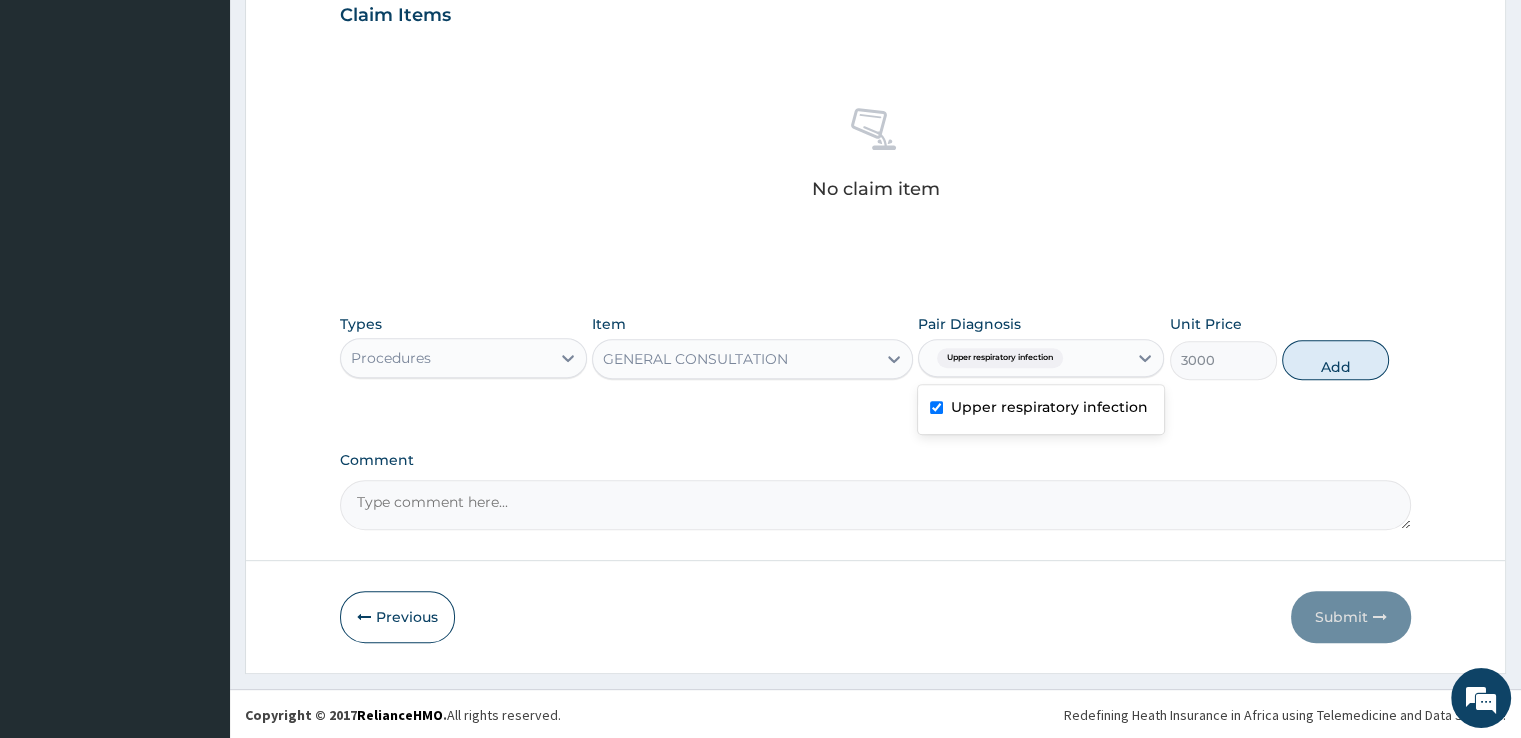 type on "0" 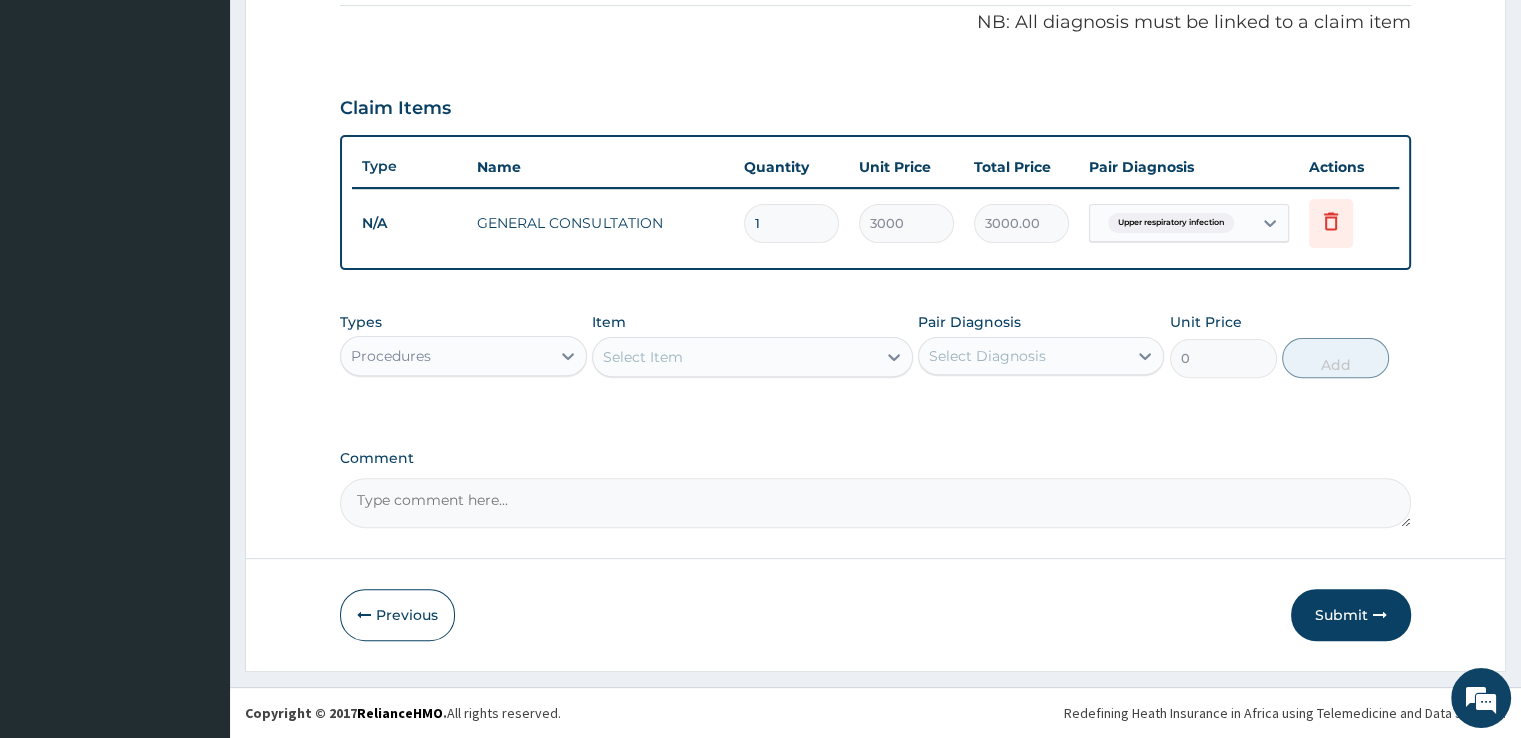 scroll, scrollTop: 606, scrollLeft: 0, axis: vertical 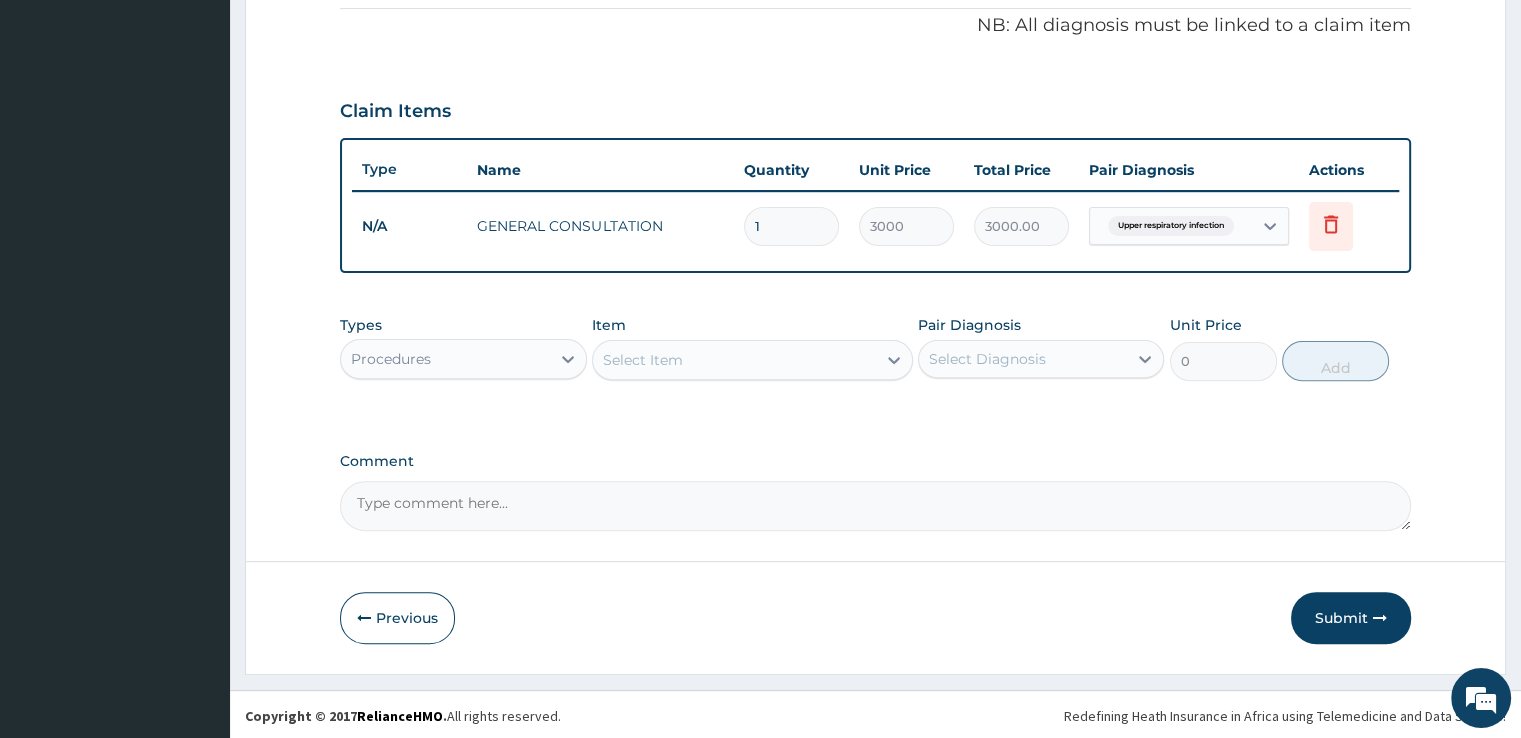 click on "Procedures" at bounding box center (445, 359) 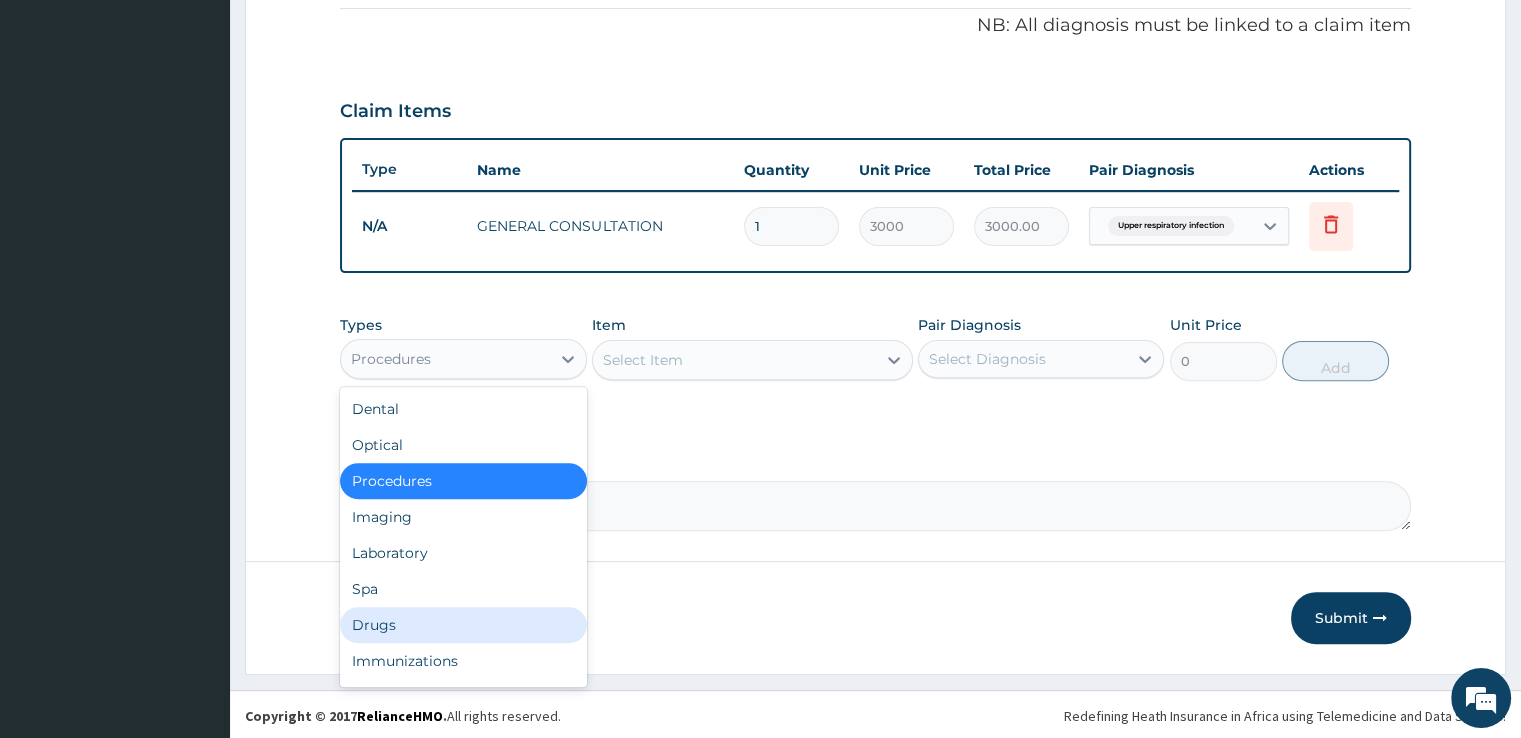 click on "Drugs" at bounding box center (463, 625) 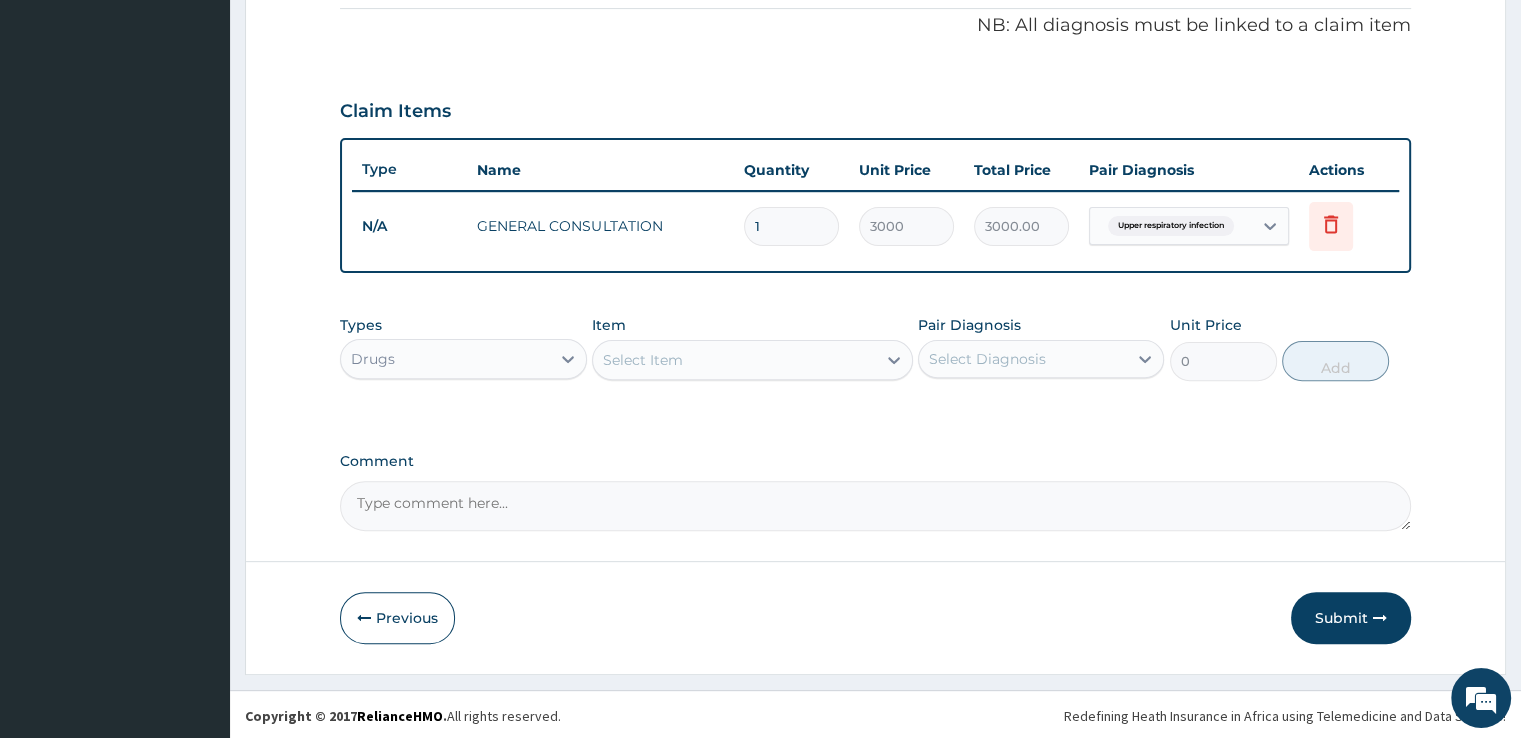click on "Select Item" at bounding box center [734, 360] 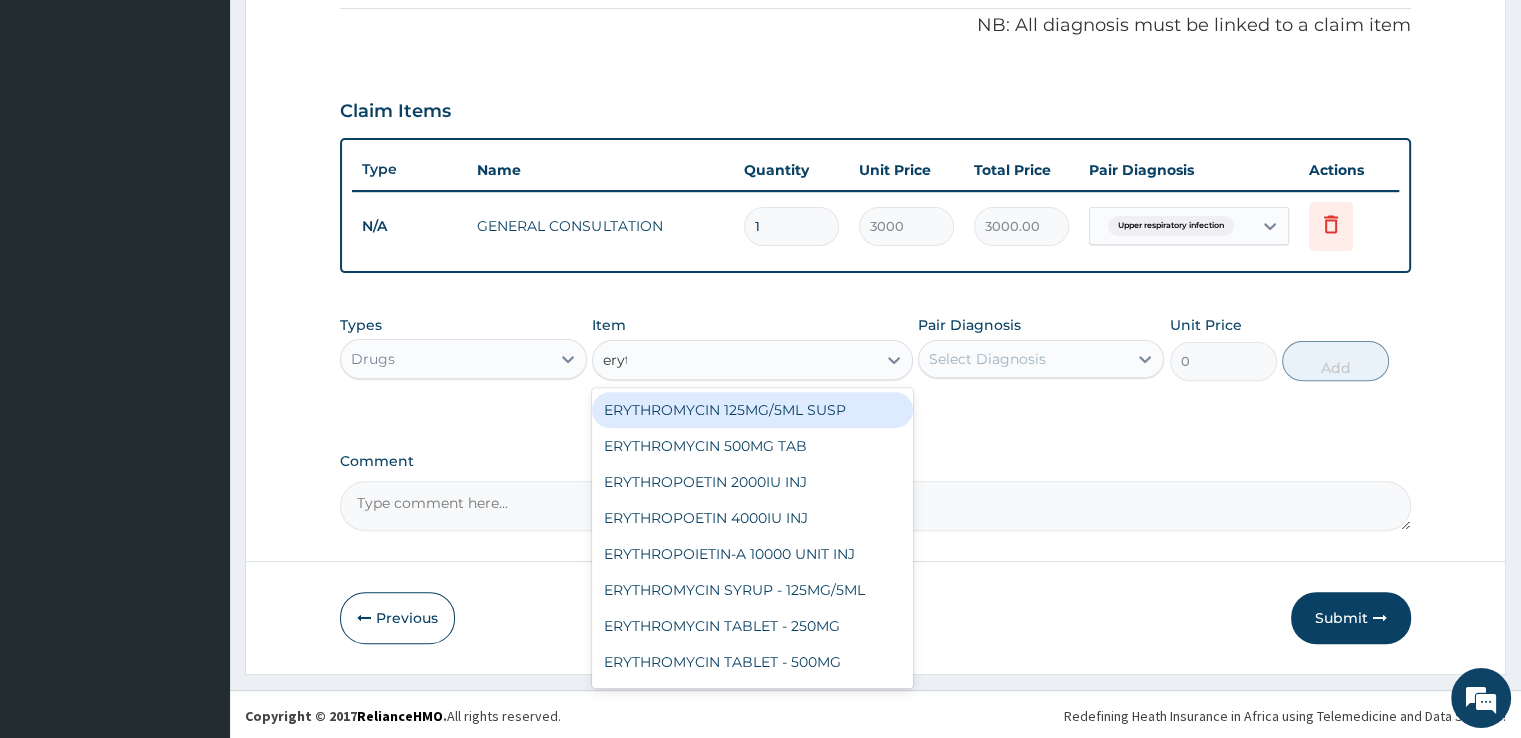 type on "eryth" 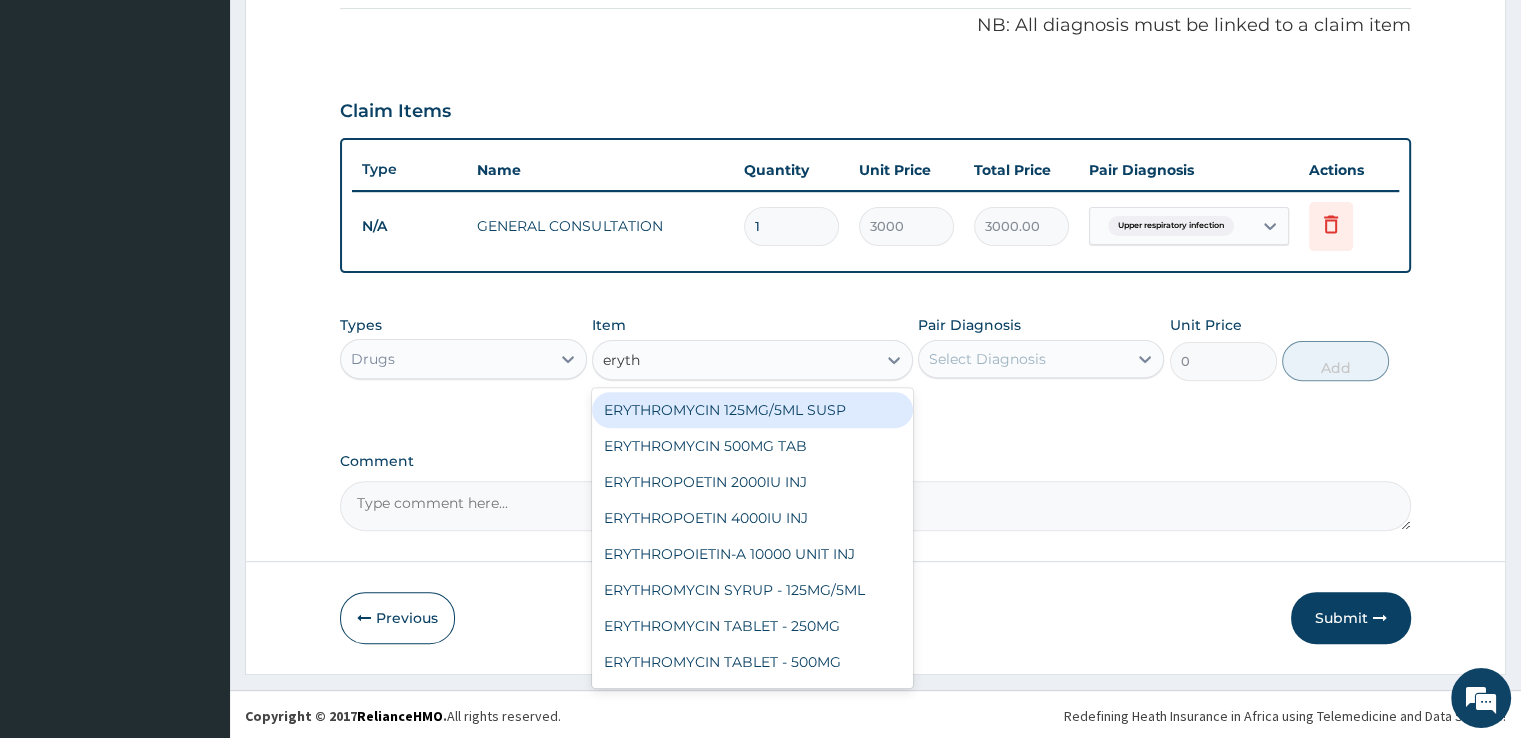 click on "ERYTHROMYCIN 125MG/5ML SUSP" at bounding box center [752, 410] 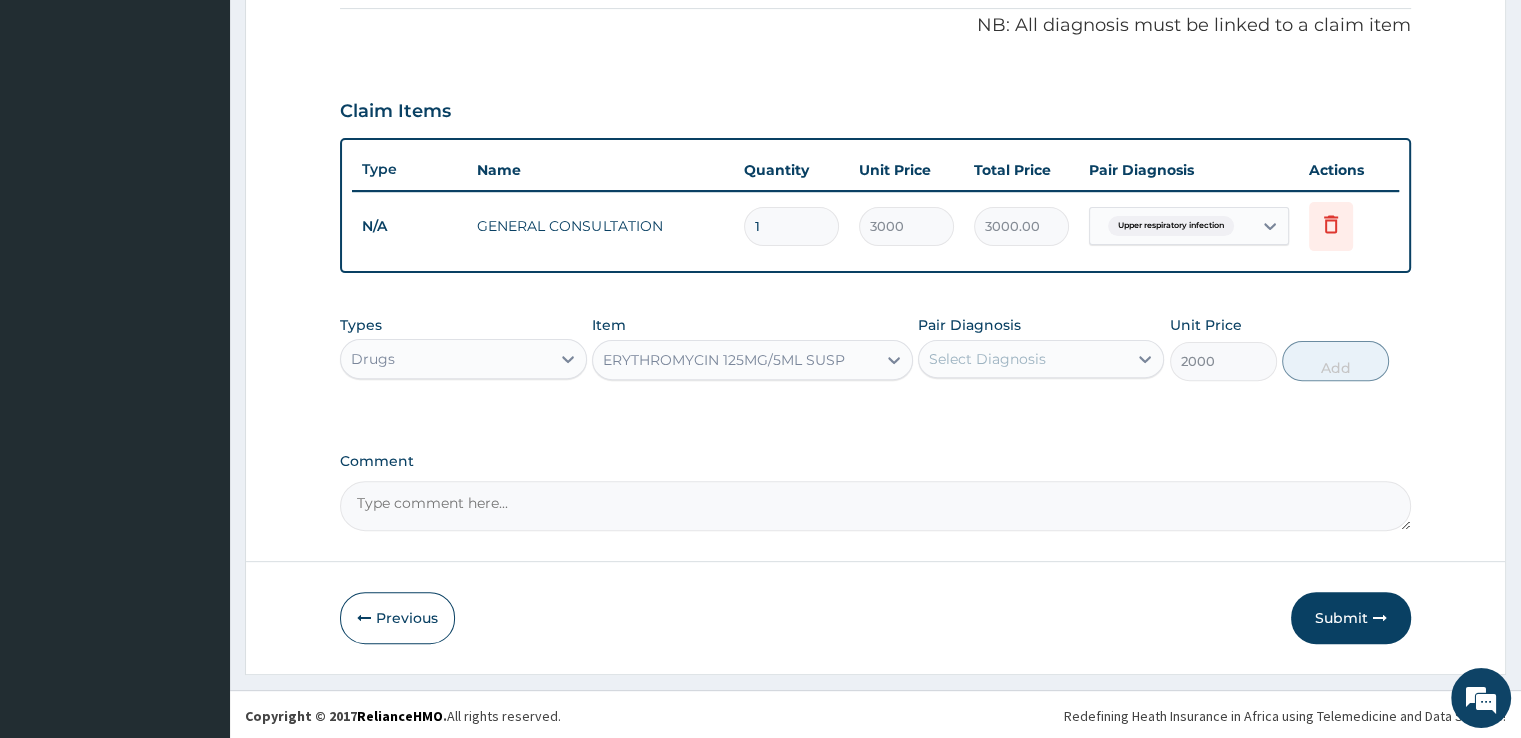 click on "Select Diagnosis" at bounding box center (1023, 359) 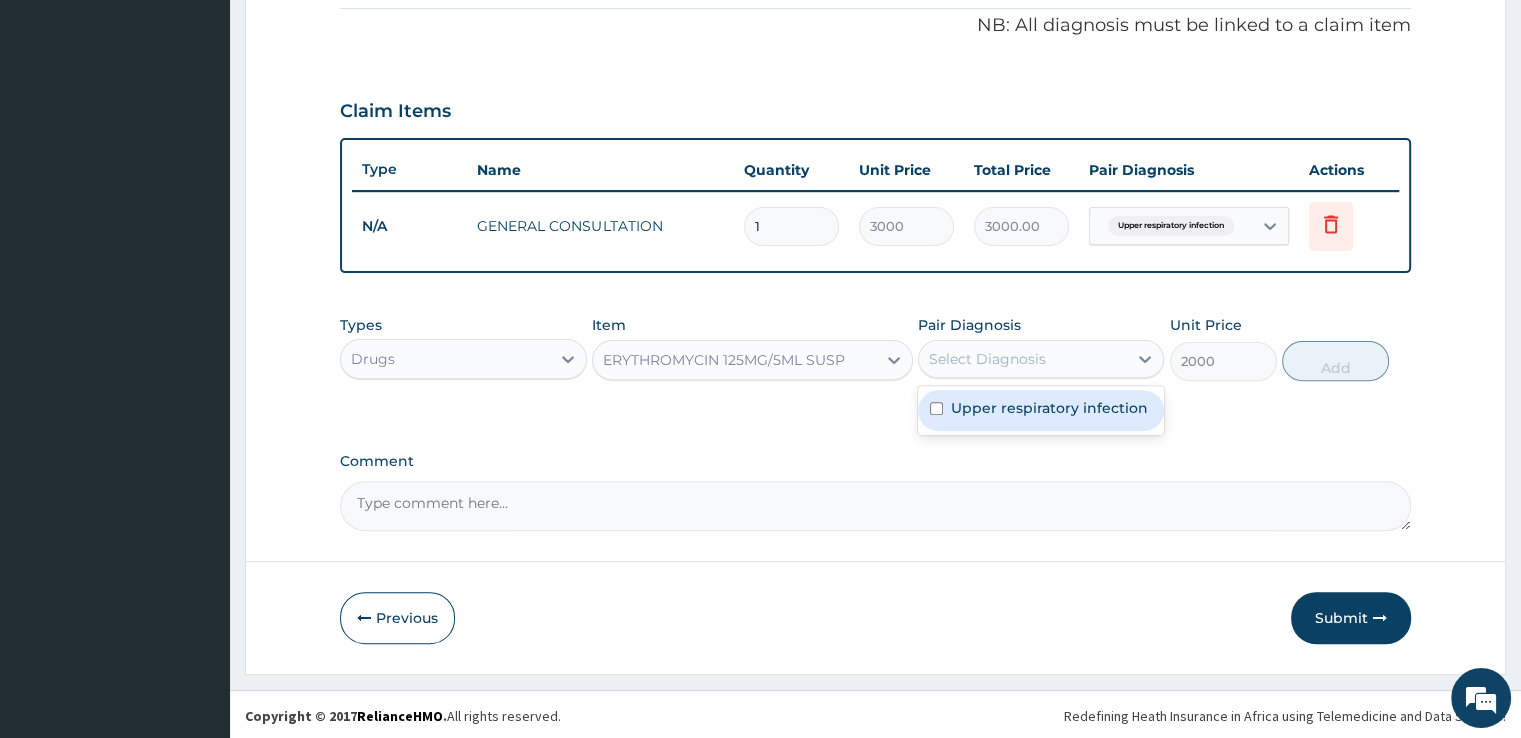 click on "Upper respiratory infection" at bounding box center [1049, 408] 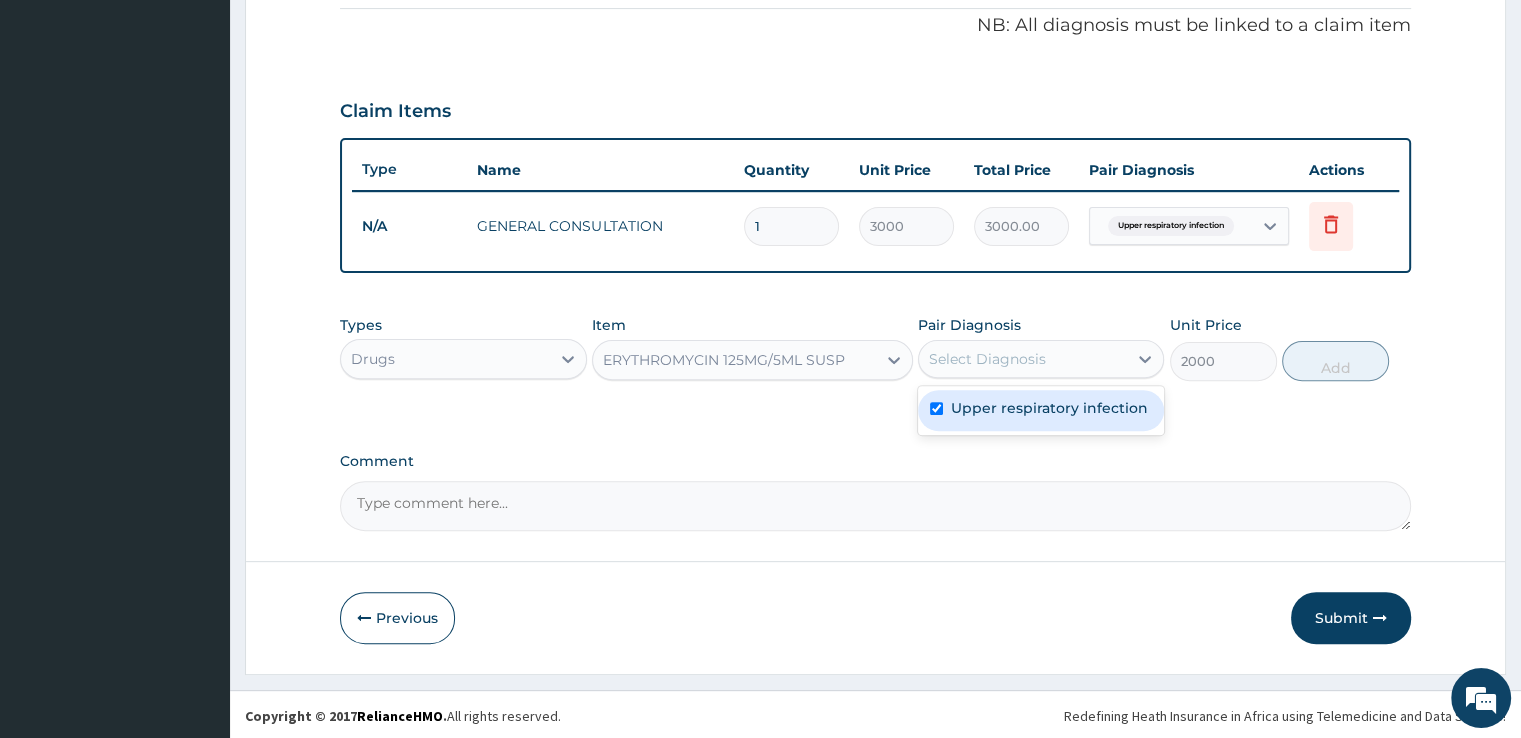 checkbox on "true" 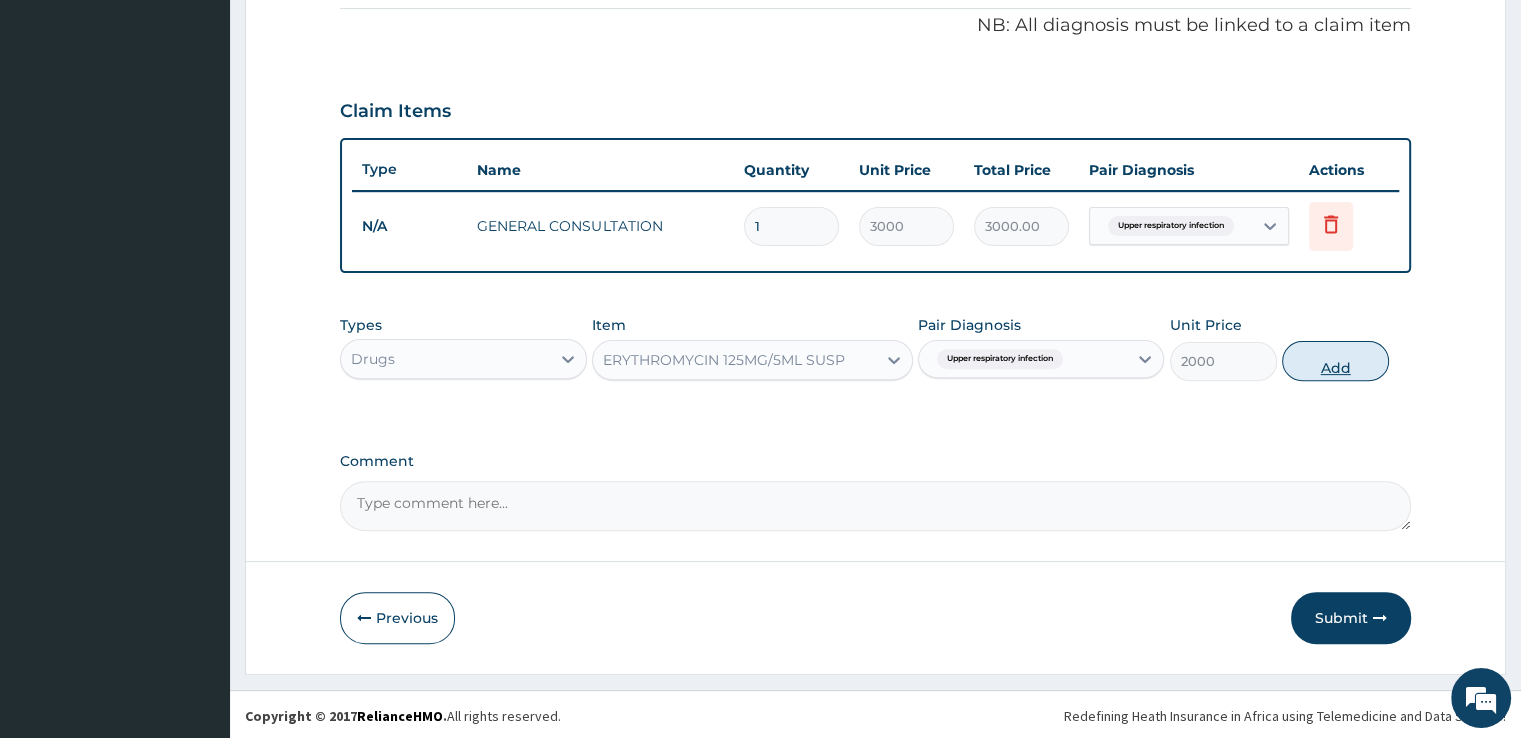 click on "Add" at bounding box center [1335, 361] 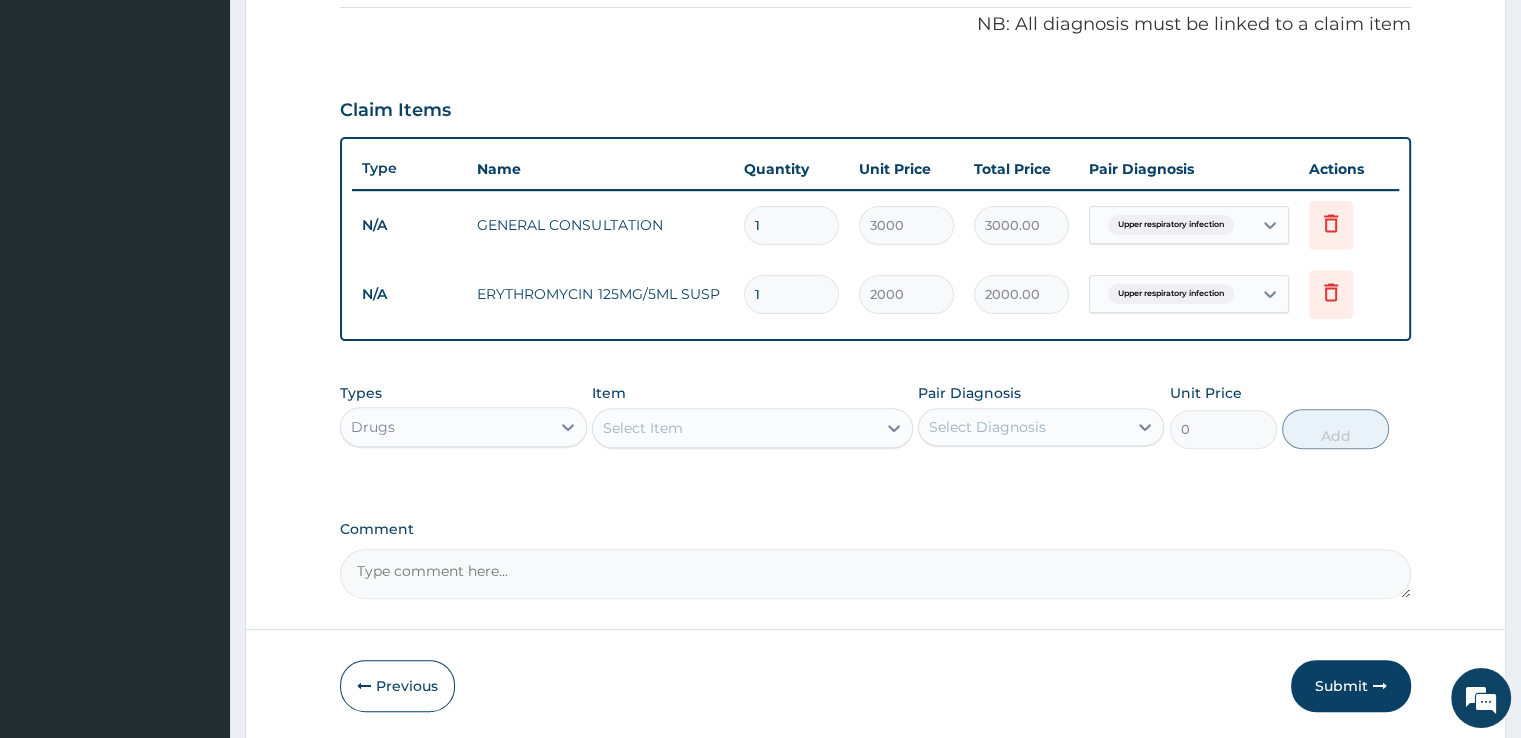 scroll, scrollTop: 675, scrollLeft: 0, axis: vertical 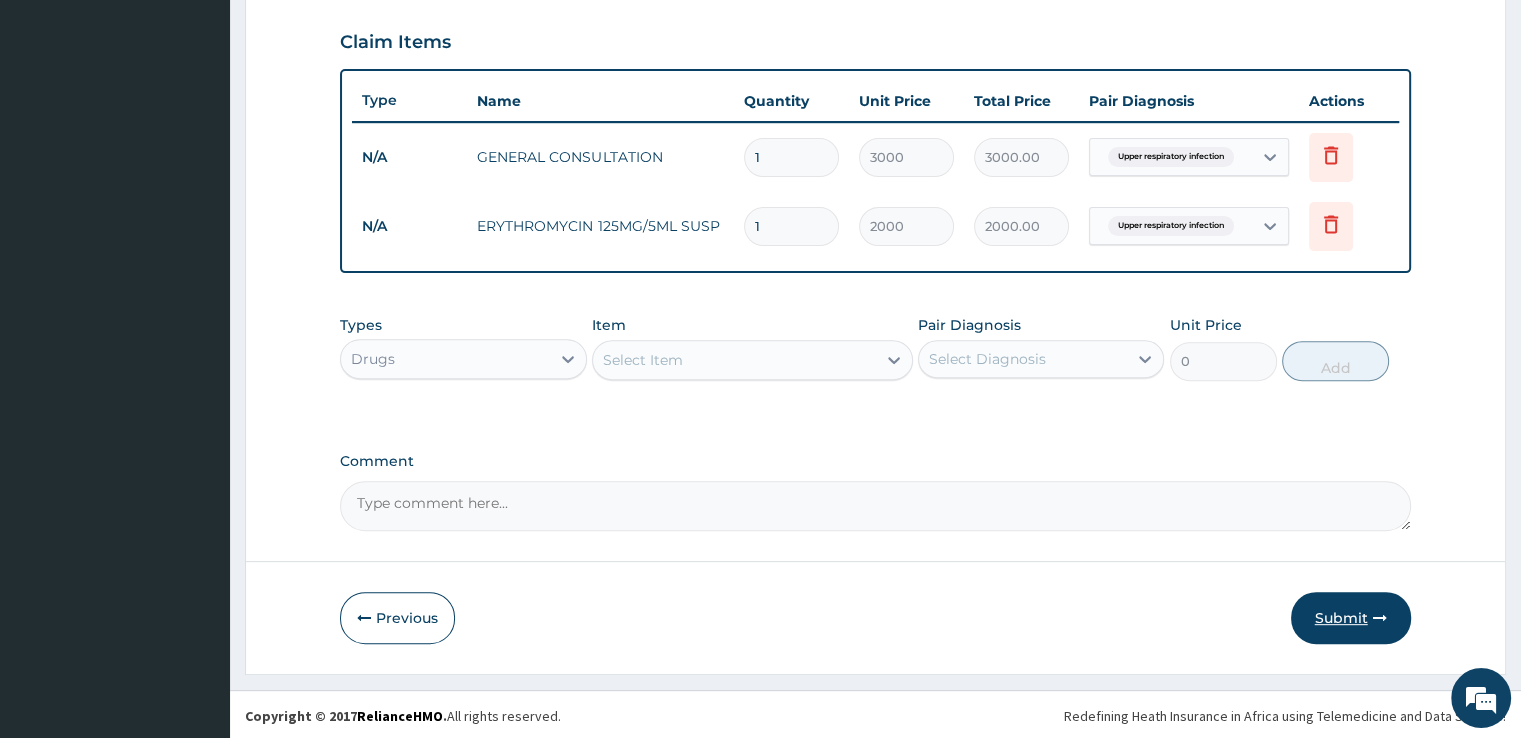 click on "Submit" at bounding box center (1351, 618) 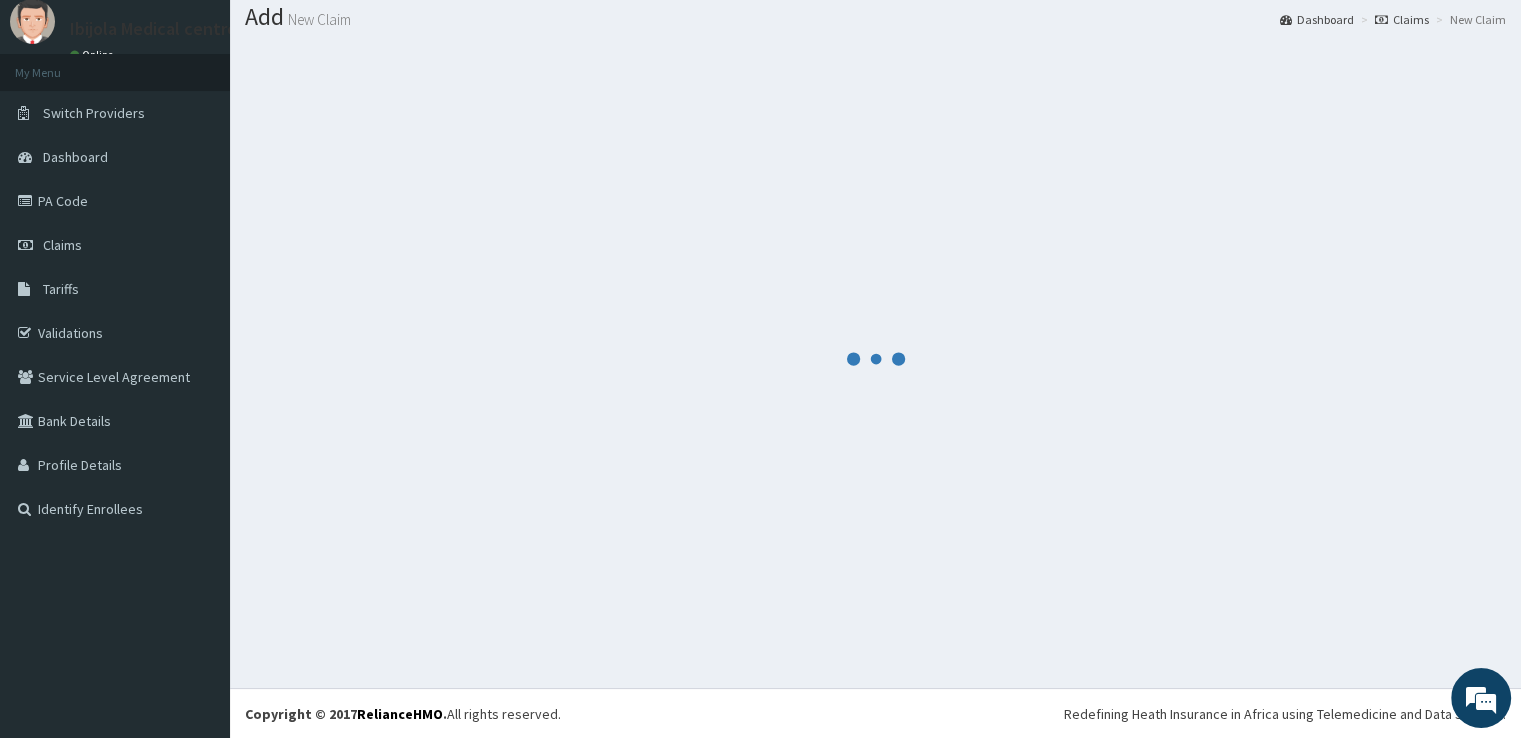 scroll, scrollTop: 675, scrollLeft: 0, axis: vertical 